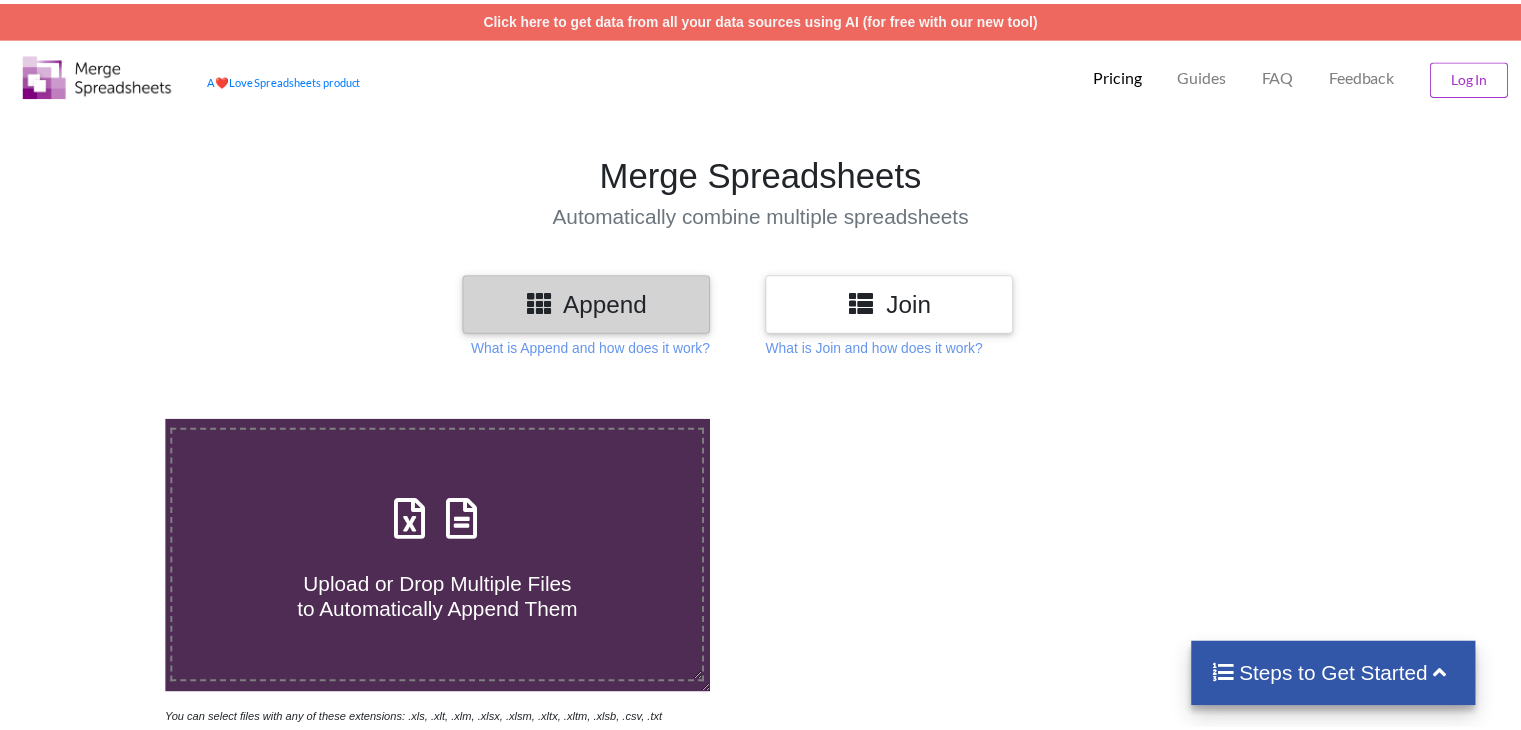 scroll, scrollTop: 0, scrollLeft: 0, axis: both 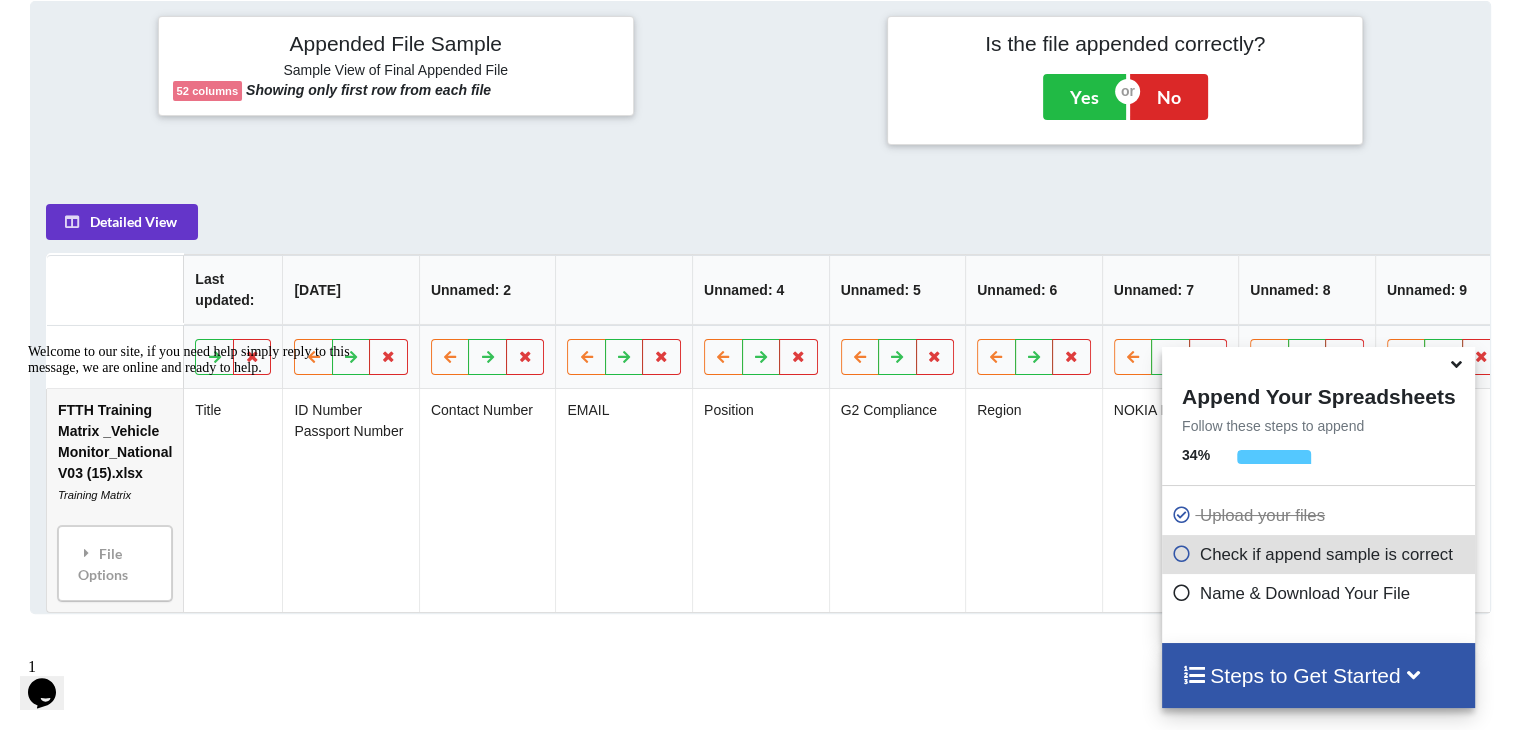 click at bounding box center [1456, 361] 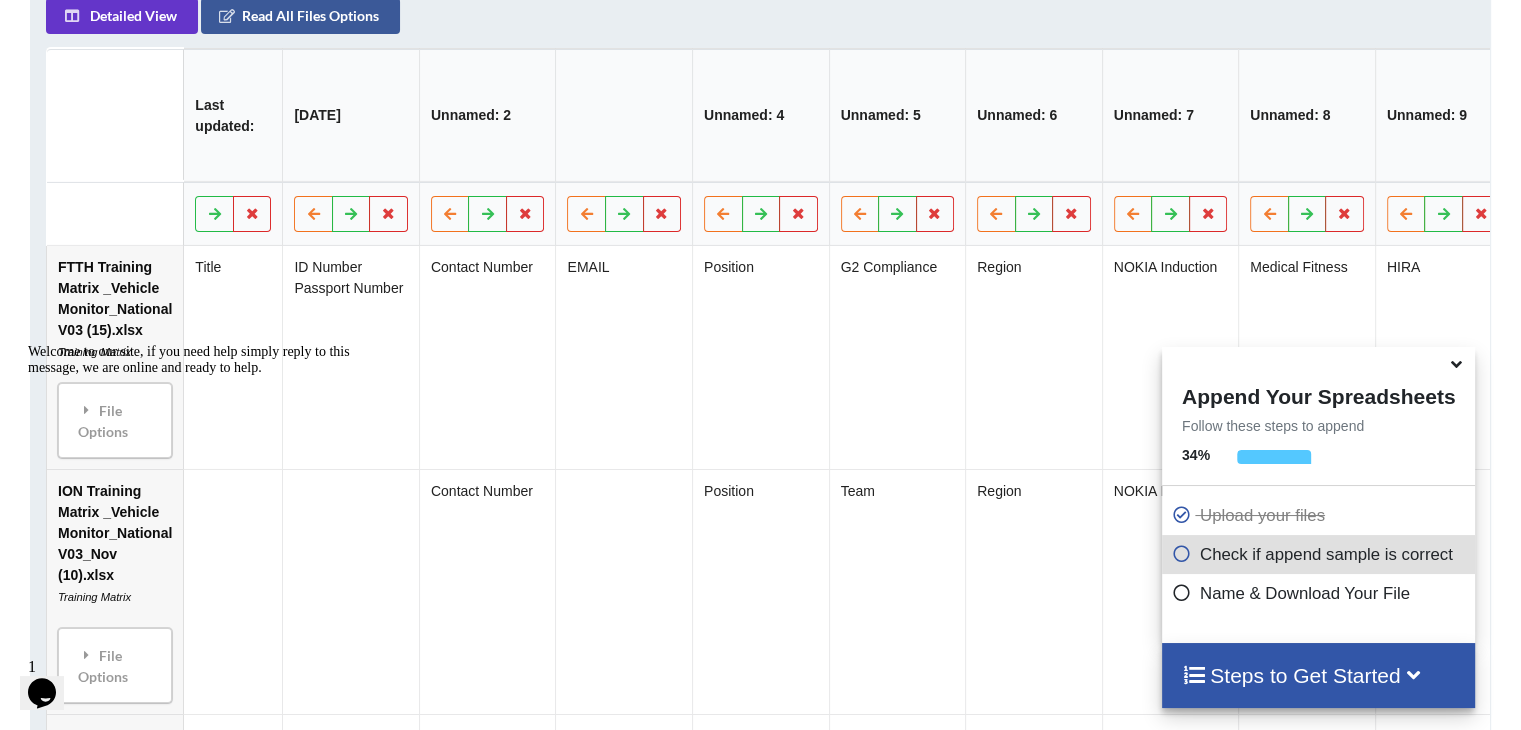 scroll, scrollTop: 989, scrollLeft: 0, axis: vertical 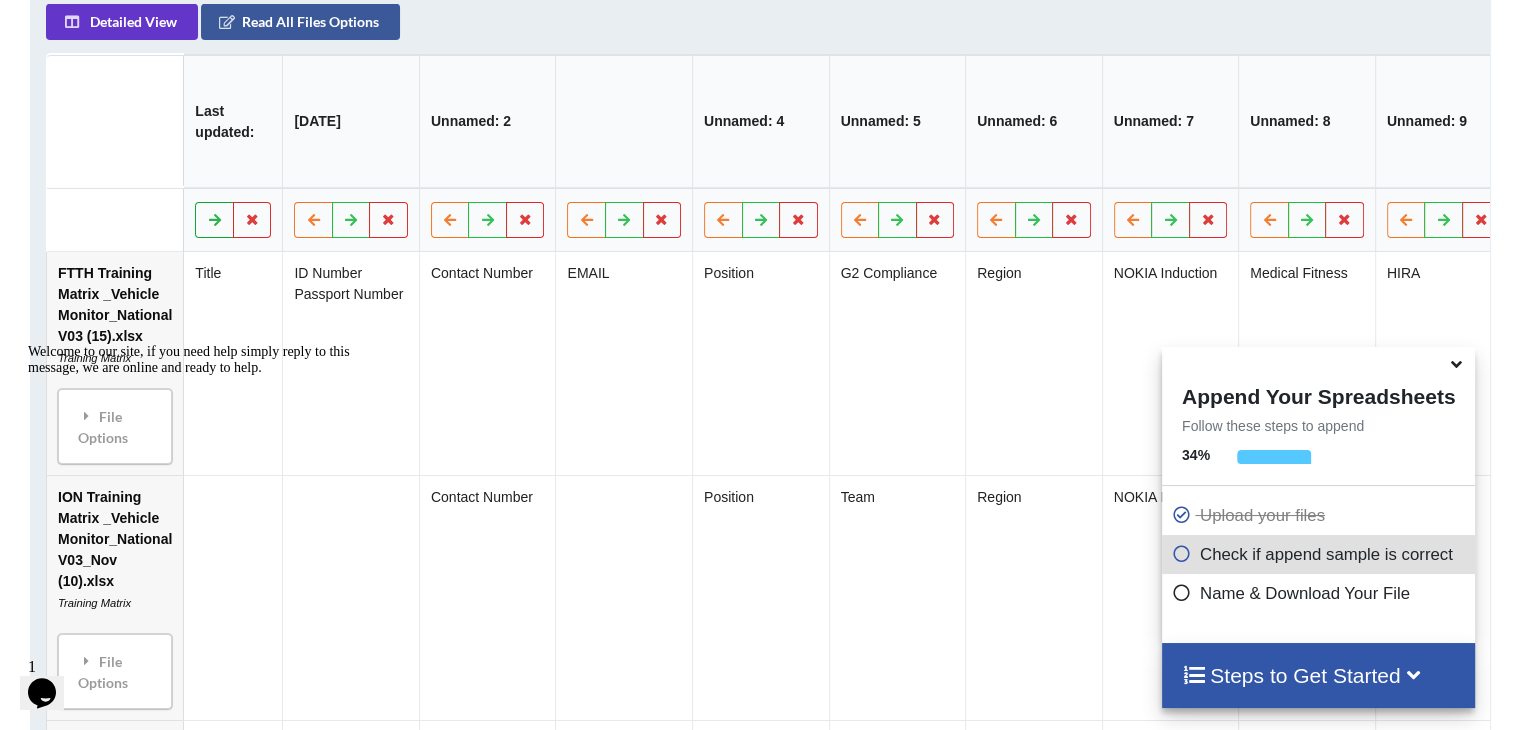 click at bounding box center [214, 219] 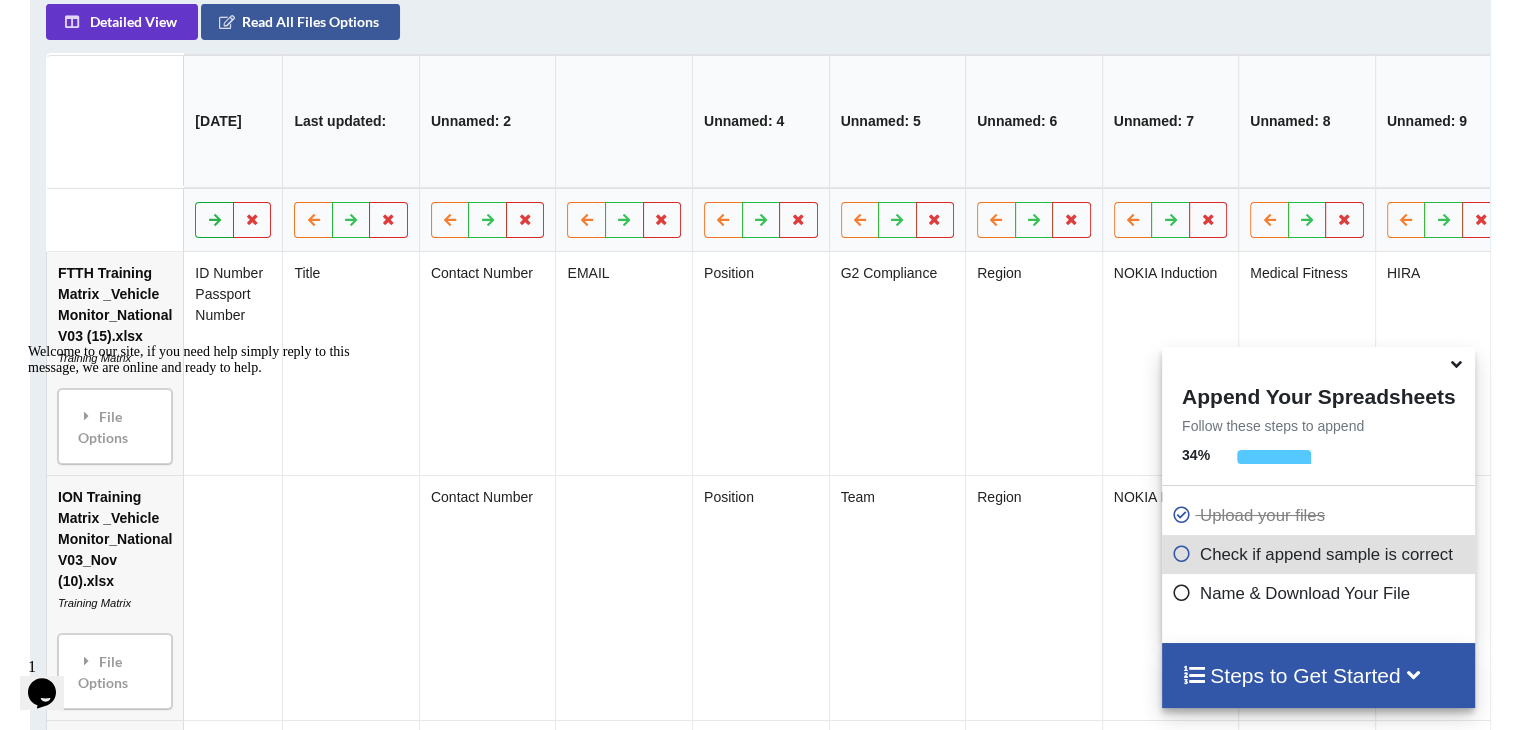 click at bounding box center [214, 219] 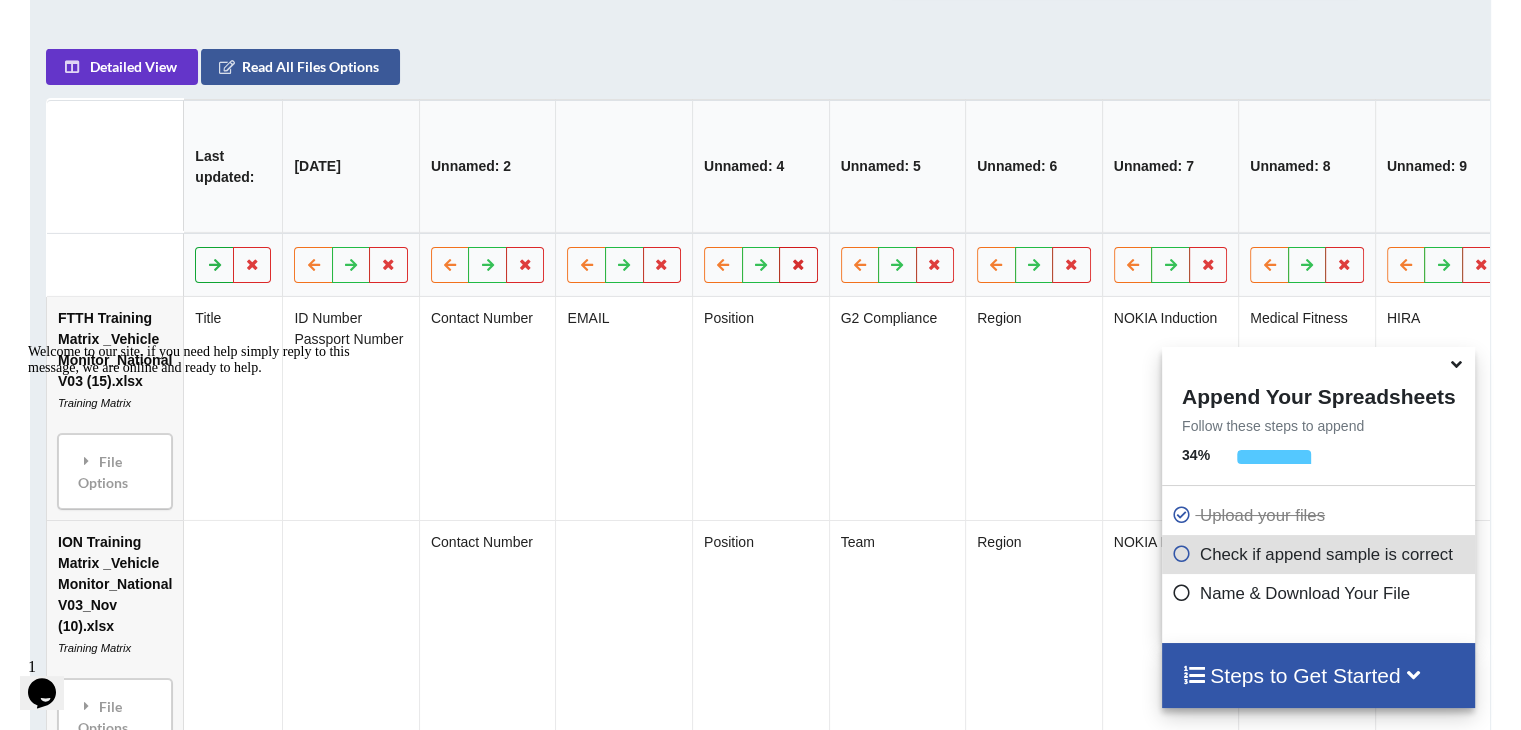 scroll, scrollTop: 1000, scrollLeft: 0, axis: vertical 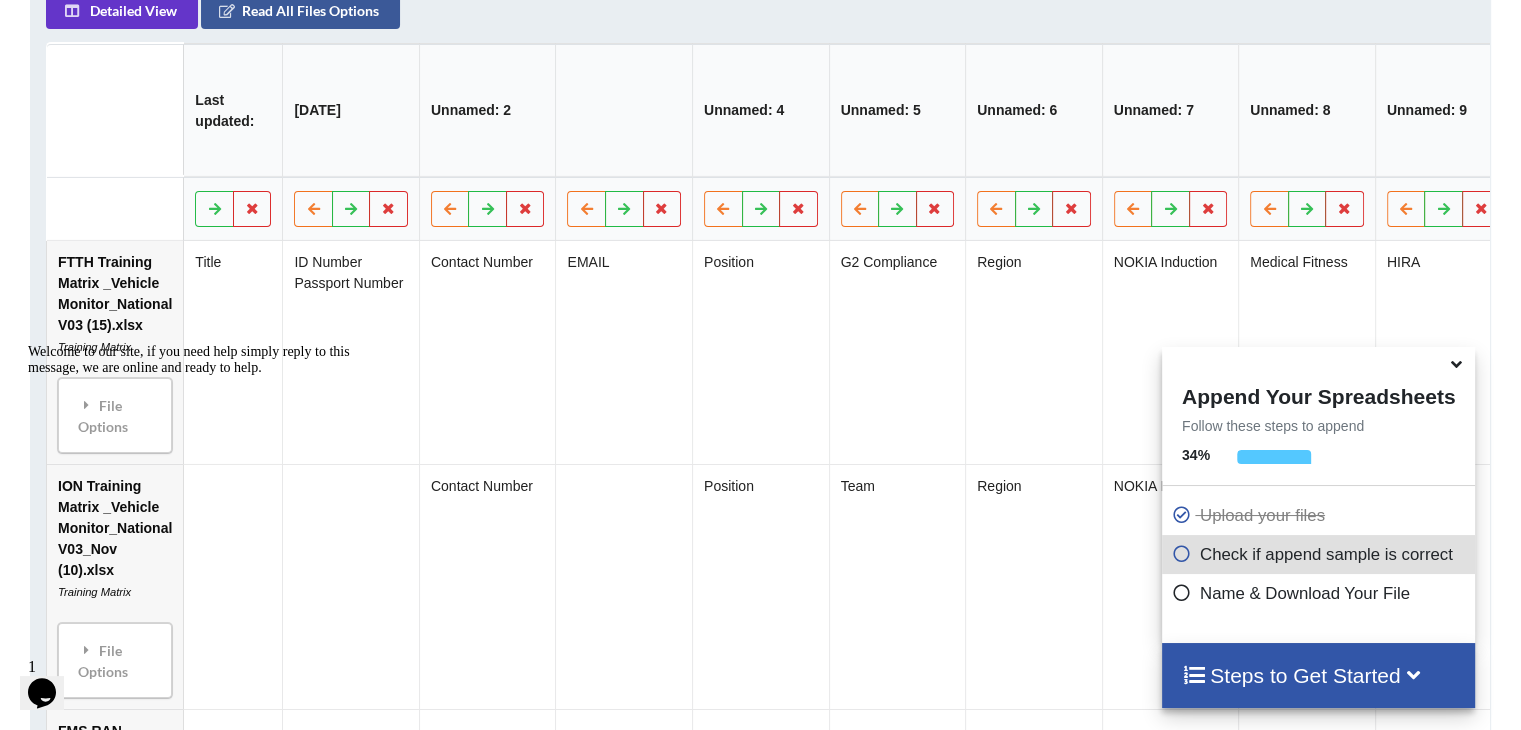 click at bounding box center (1456, 361) 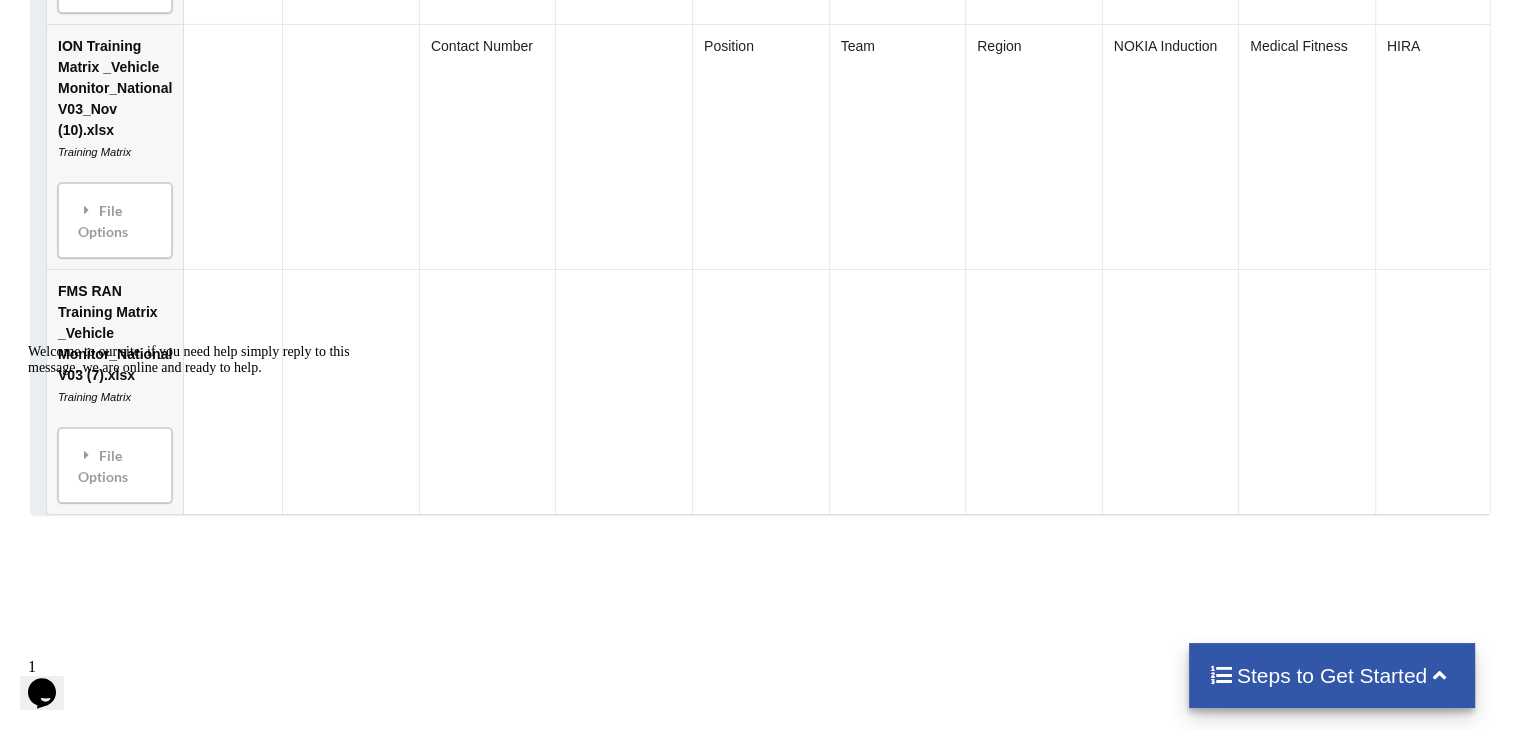 scroll, scrollTop: 1573, scrollLeft: 0, axis: vertical 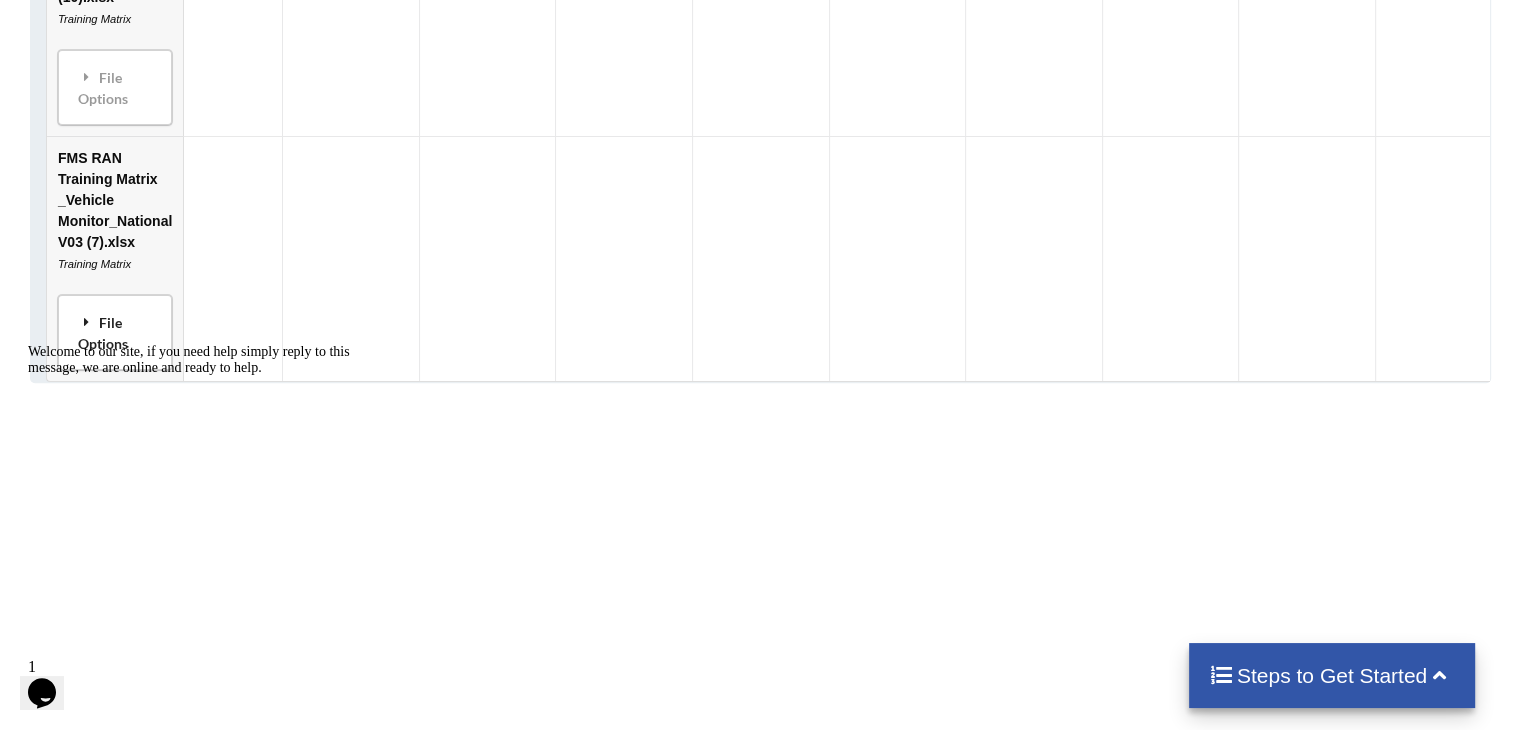 click on "File Options" at bounding box center (115, 332) 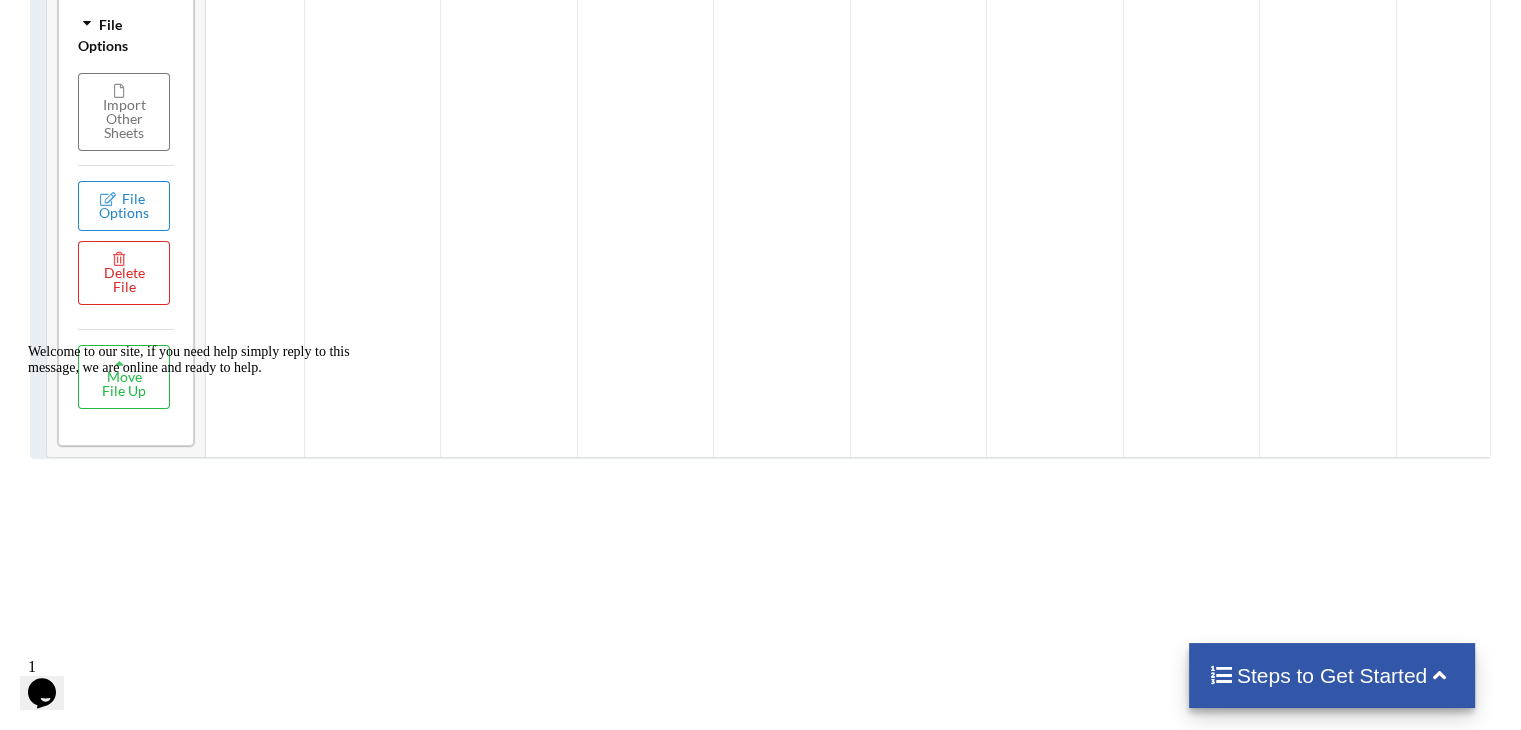 scroll, scrollTop: 1873, scrollLeft: 0, axis: vertical 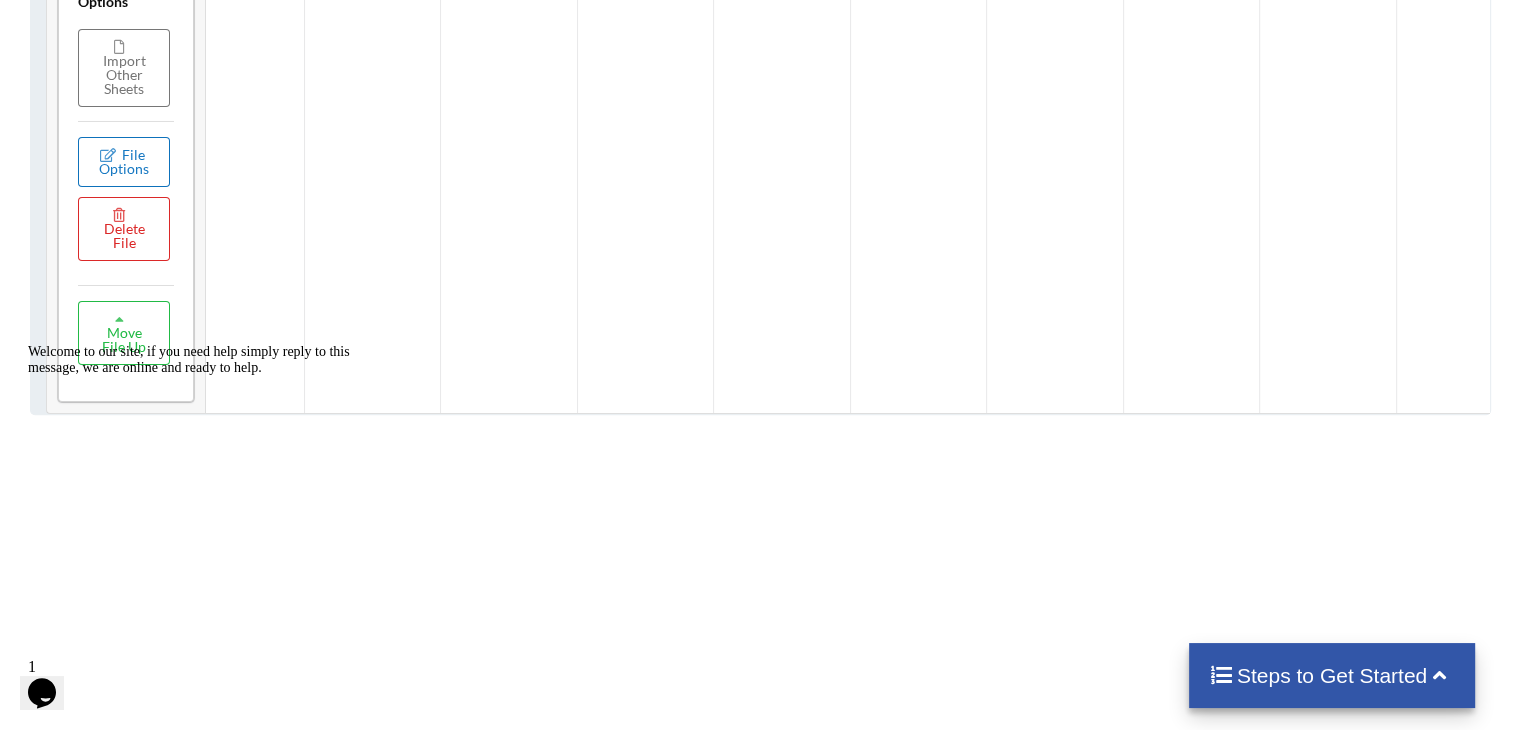 click on "File Options" at bounding box center (124, 162) 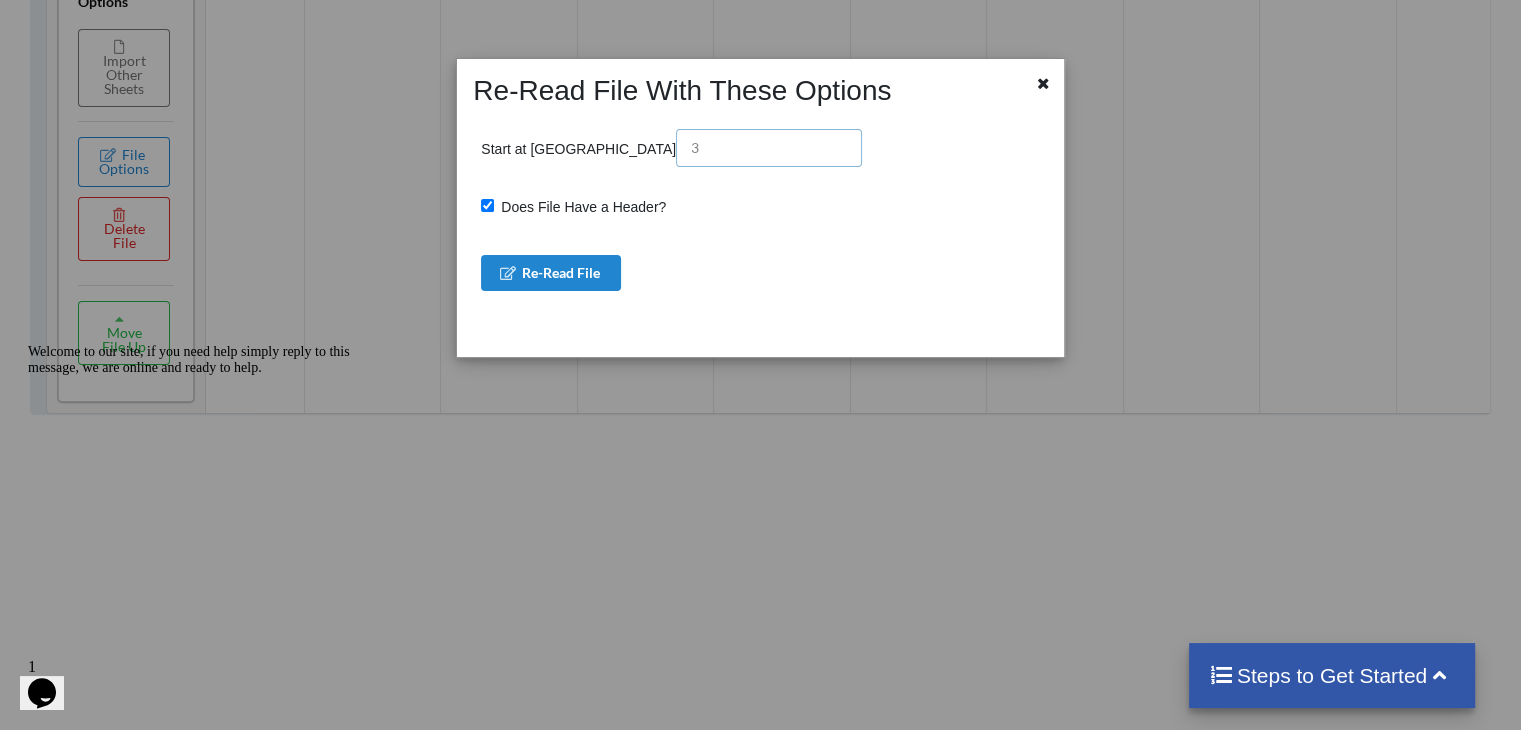 click at bounding box center [769, 148] 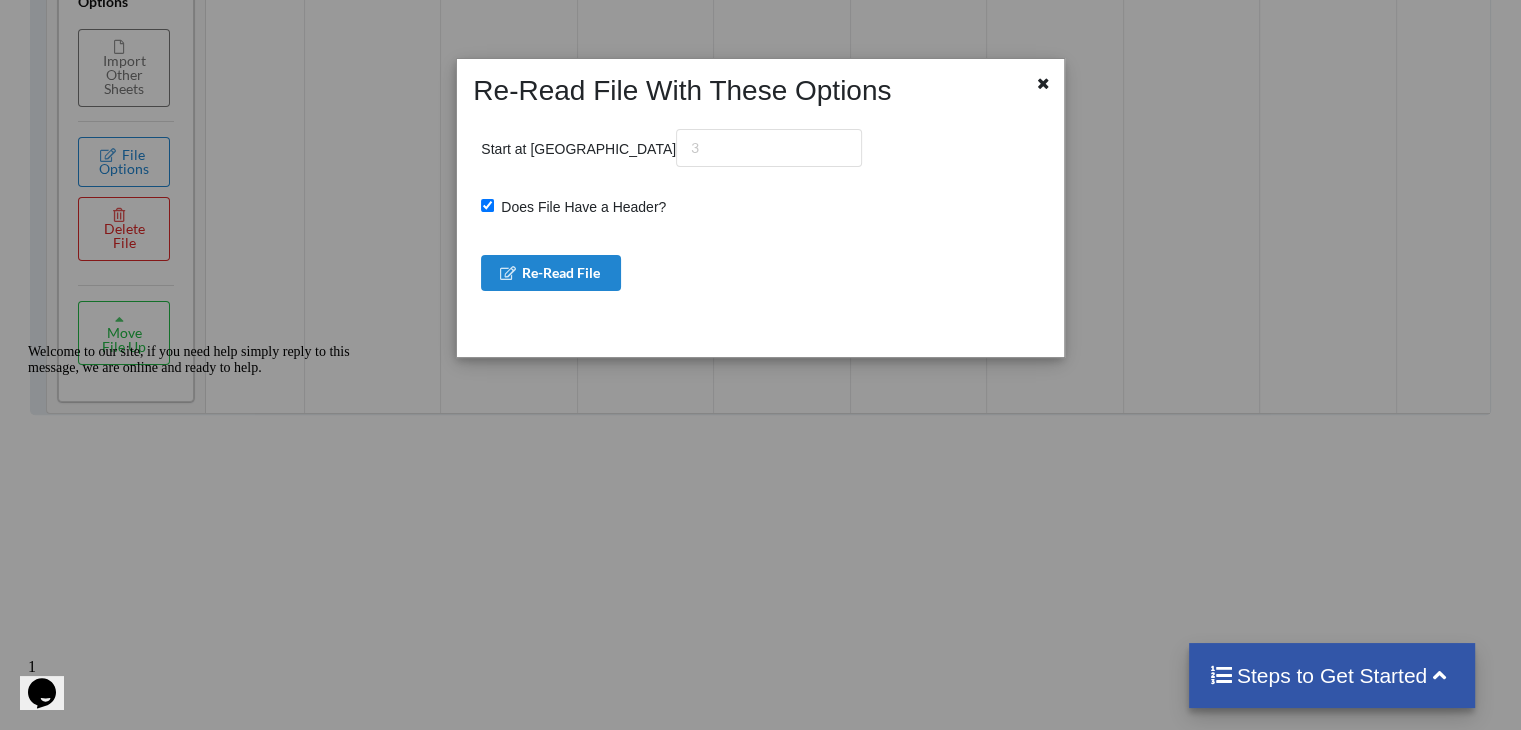 click on "Does File Have a Header?" at bounding box center (487, 205) 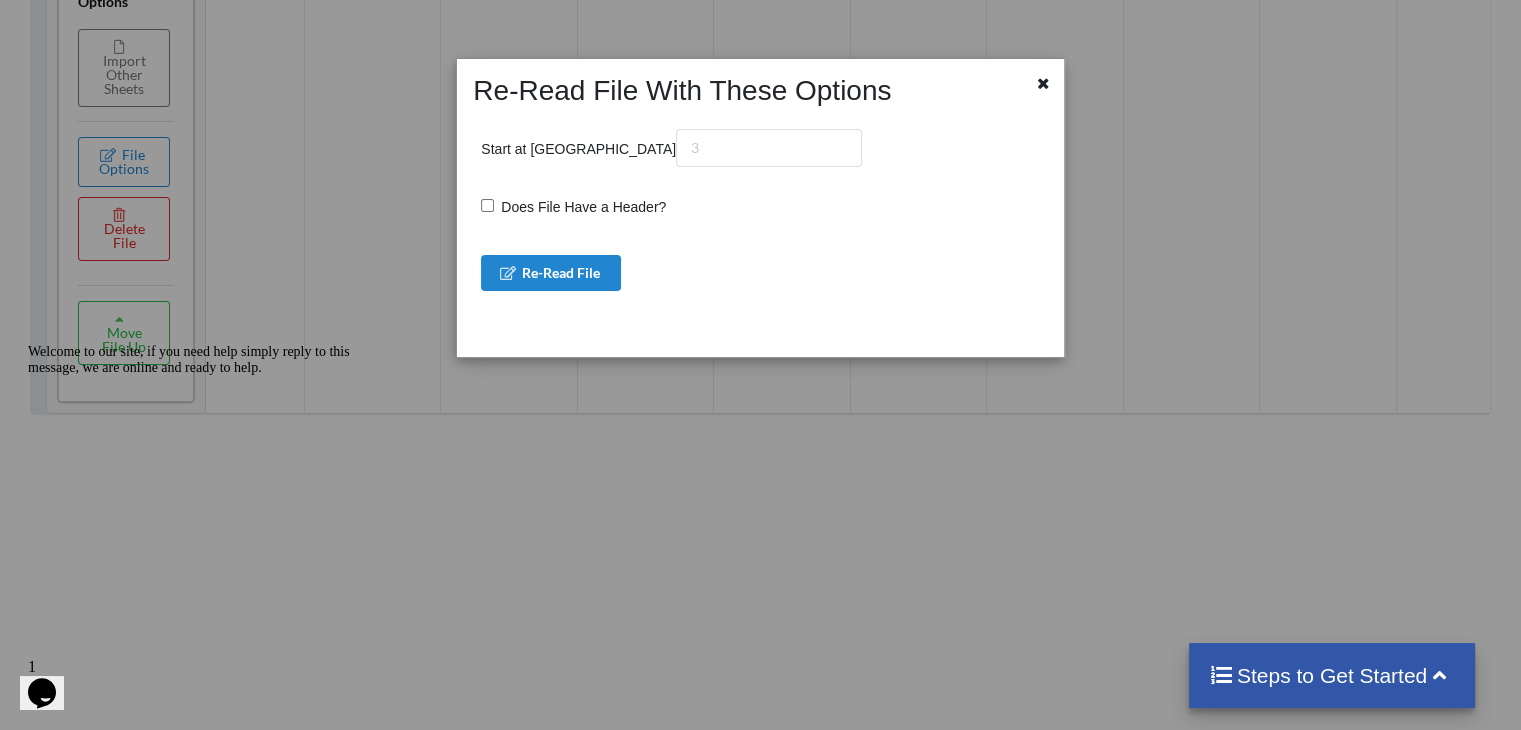 checkbox on "false" 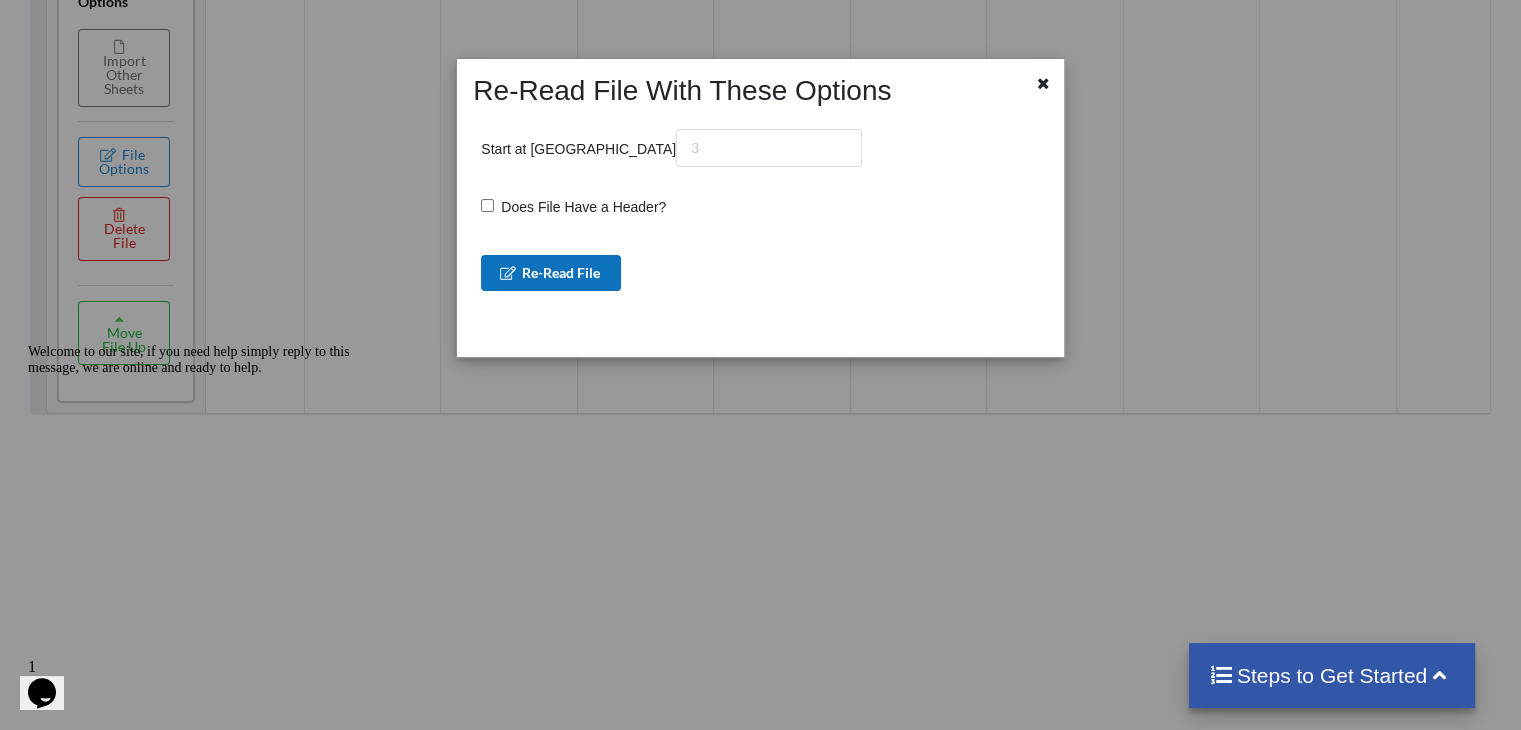 click on "Re-Read File" at bounding box center [551, 273] 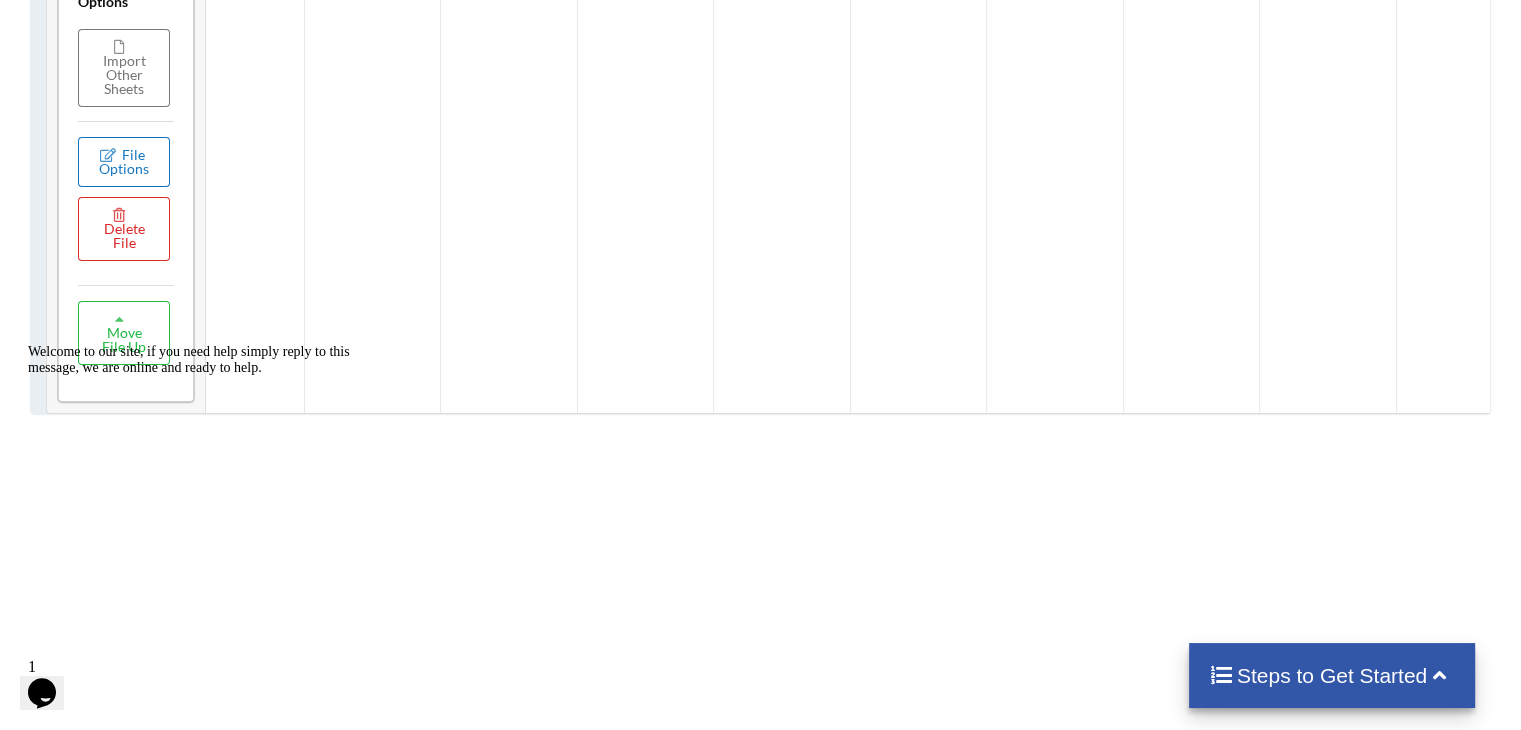 click on "File Options" at bounding box center [124, 162] 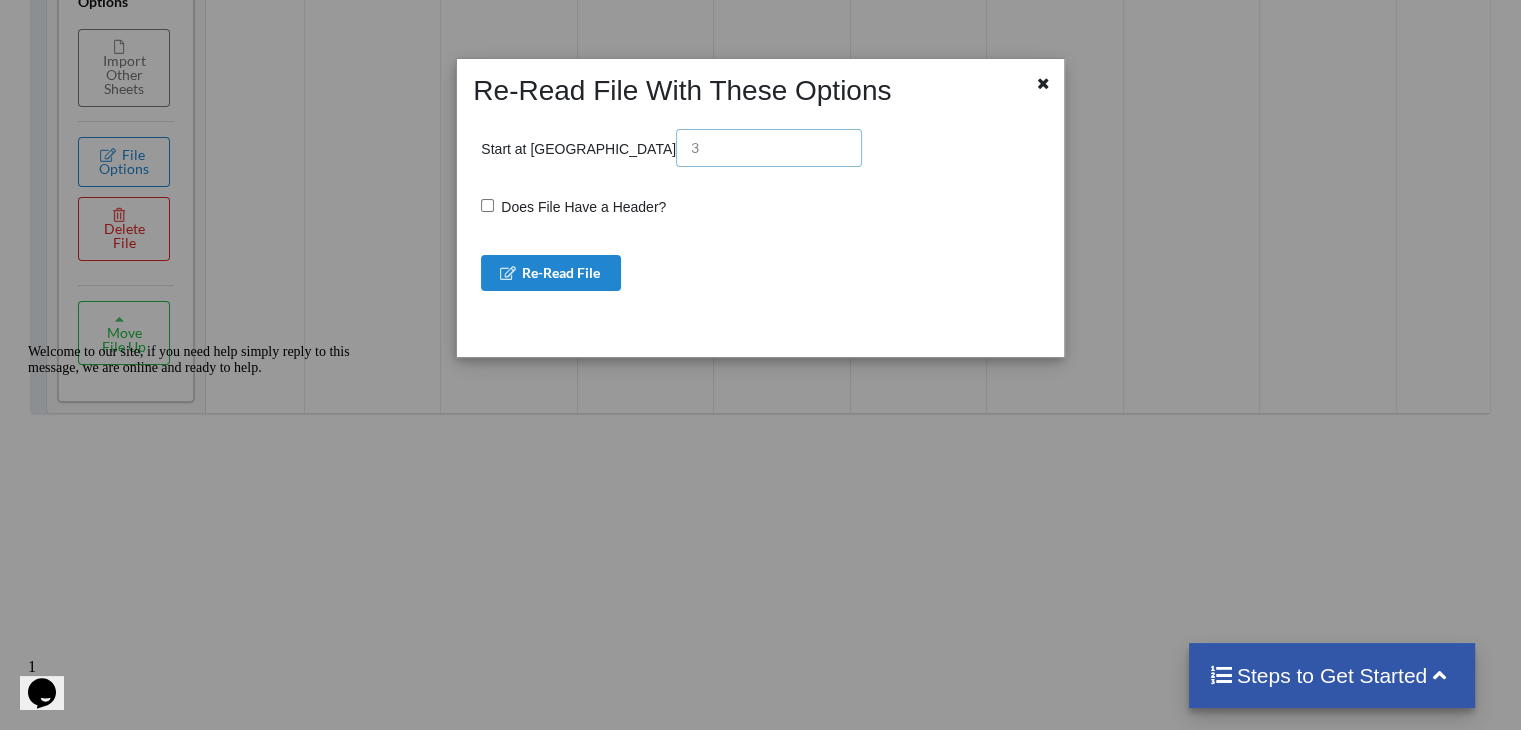 click at bounding box center [769, 148] 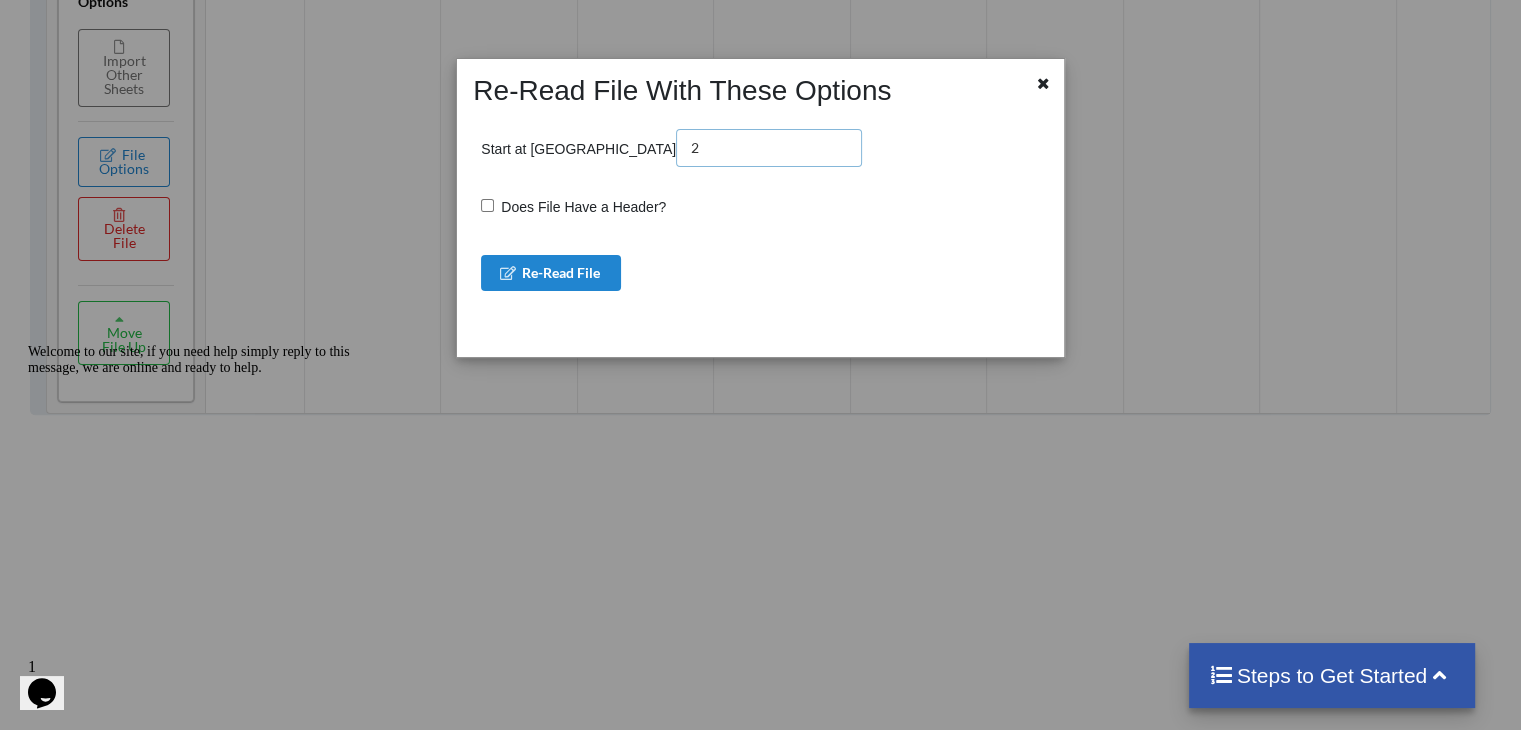 type on "2" 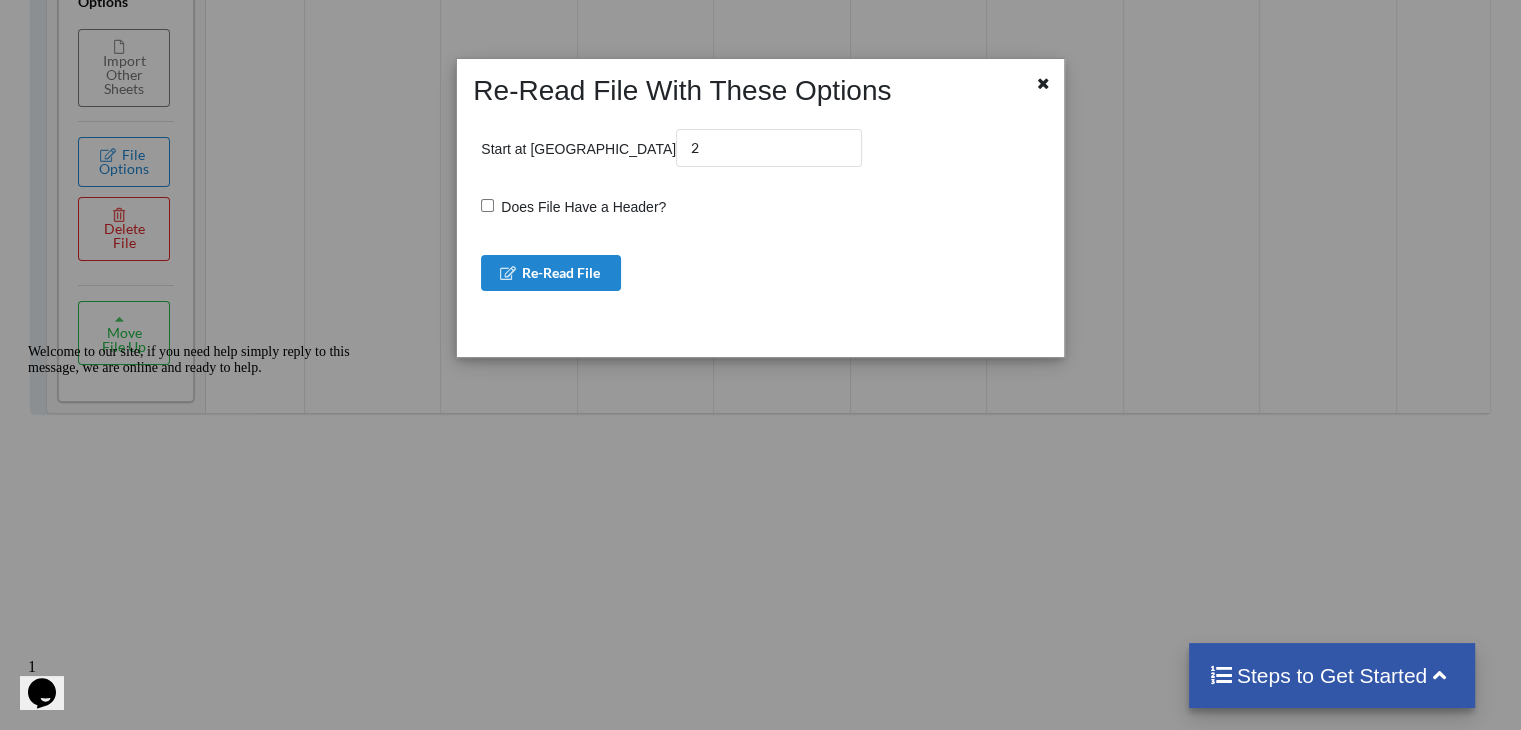 click on "Does File Have a Header?" at bounding box center [487, 205] 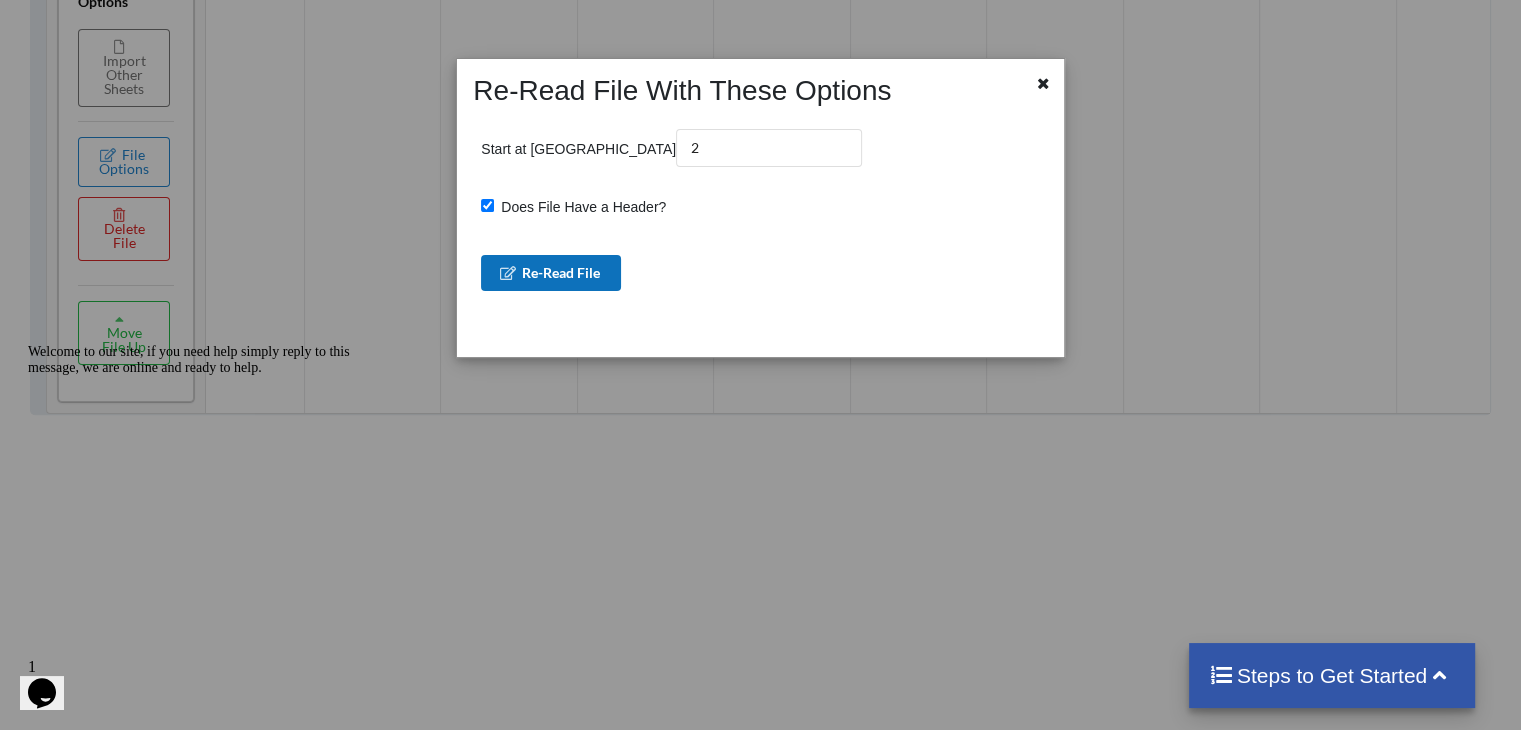 click on "Re-Read File" at bounding box center [551, 273] 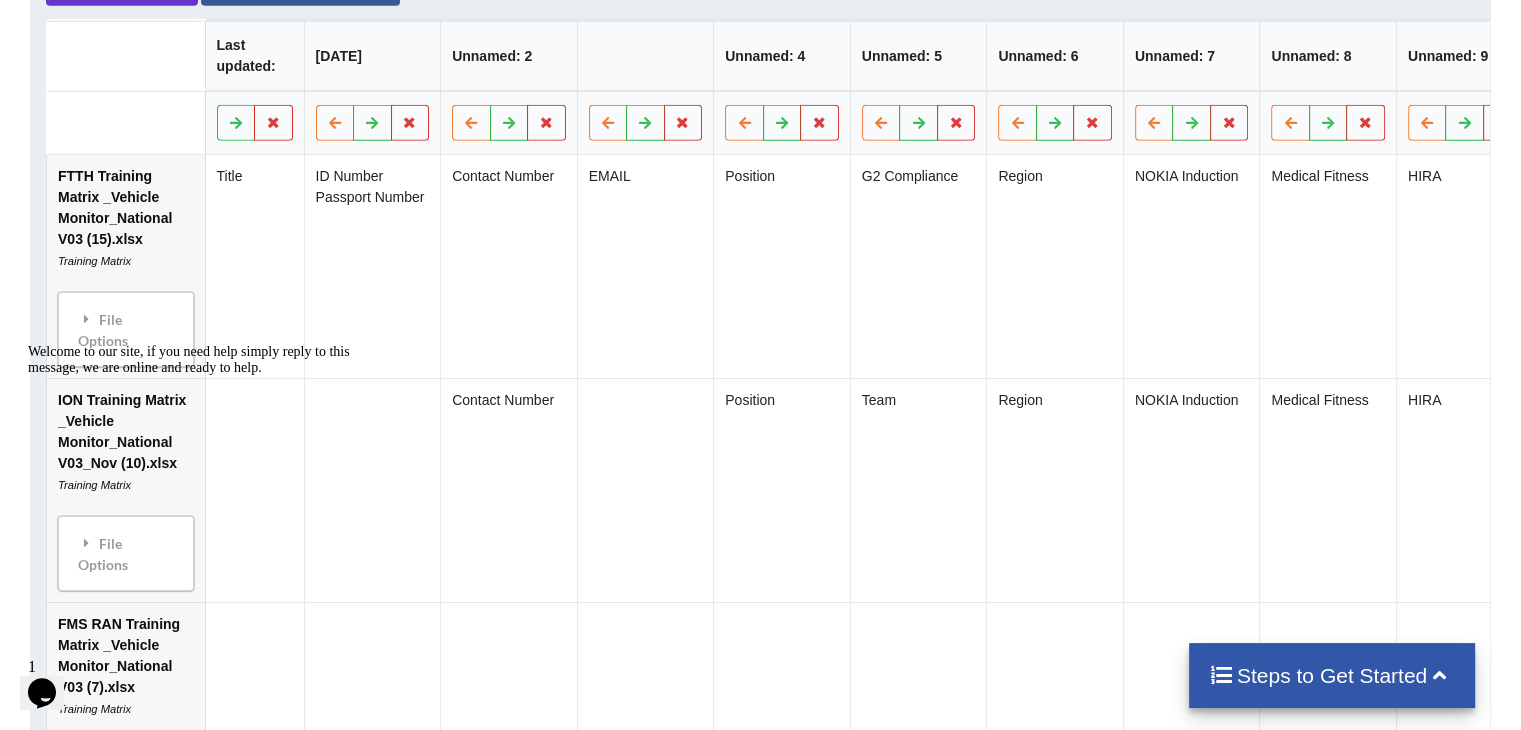 scroll, scrollTop: 1010, scrollLeft: 0, axis: vertical 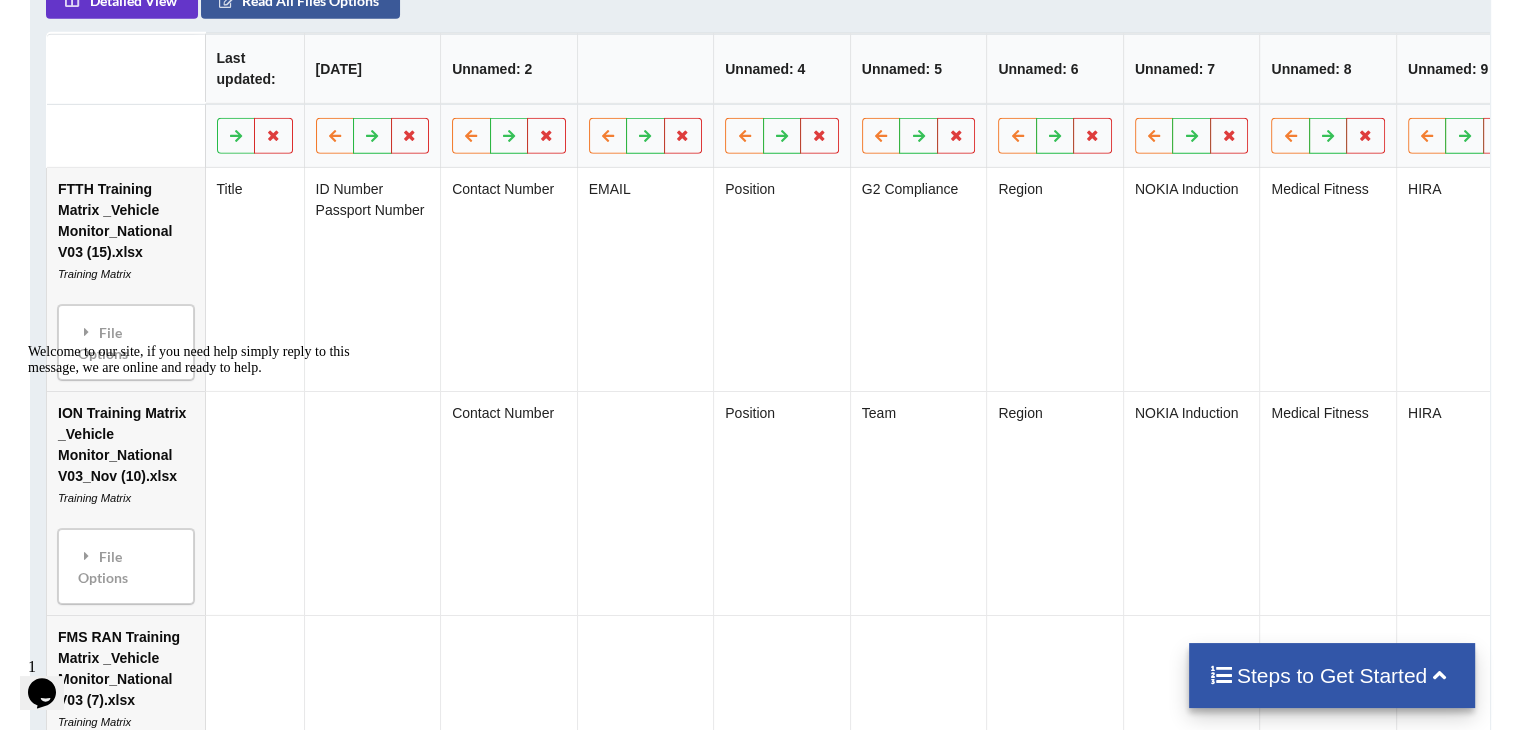 click on "Welcome to our site, if you need help simply reply to this message, we are online and ready to help." at bounding box center [208, 360] 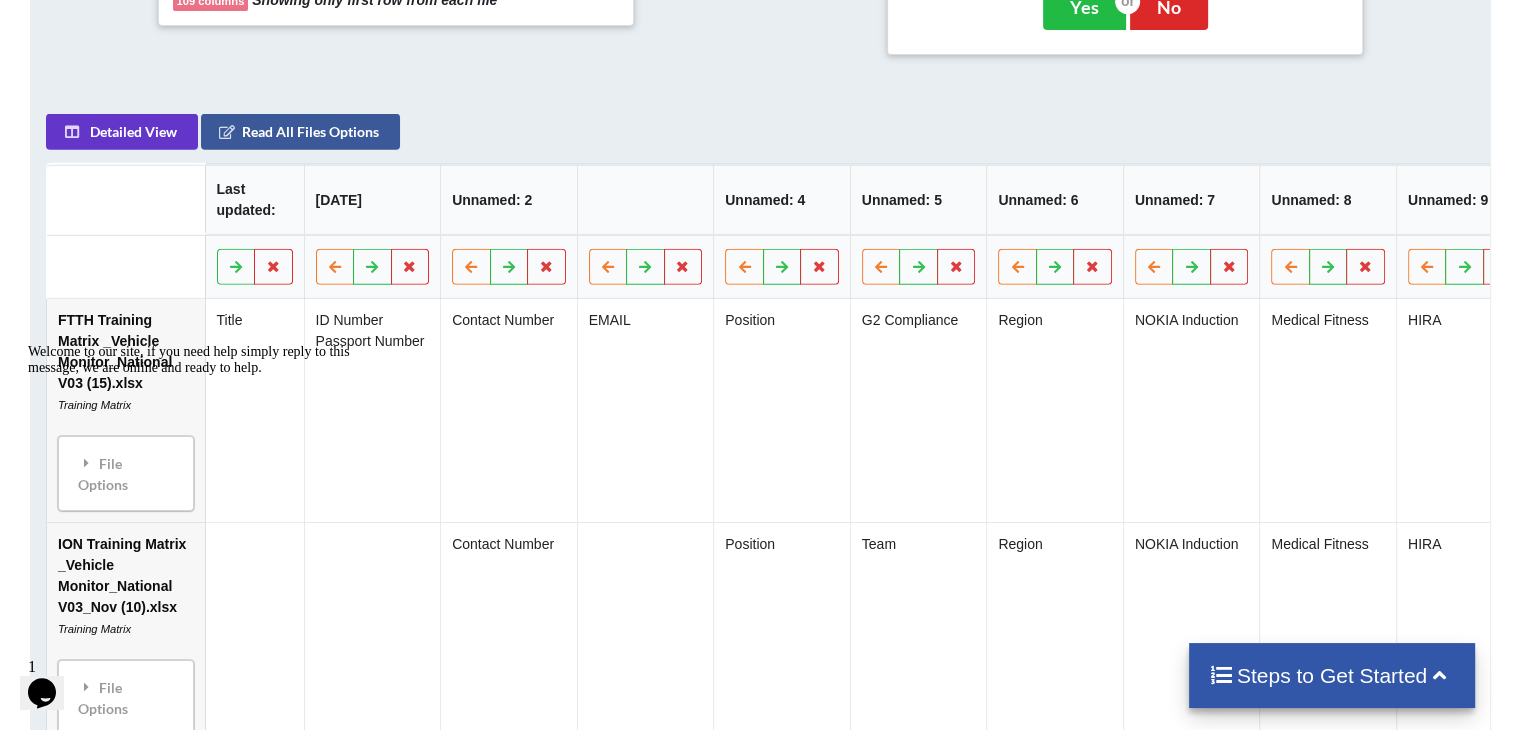 scroll, scrollTop: 1010, scrollLeft: 0, axis: vertical 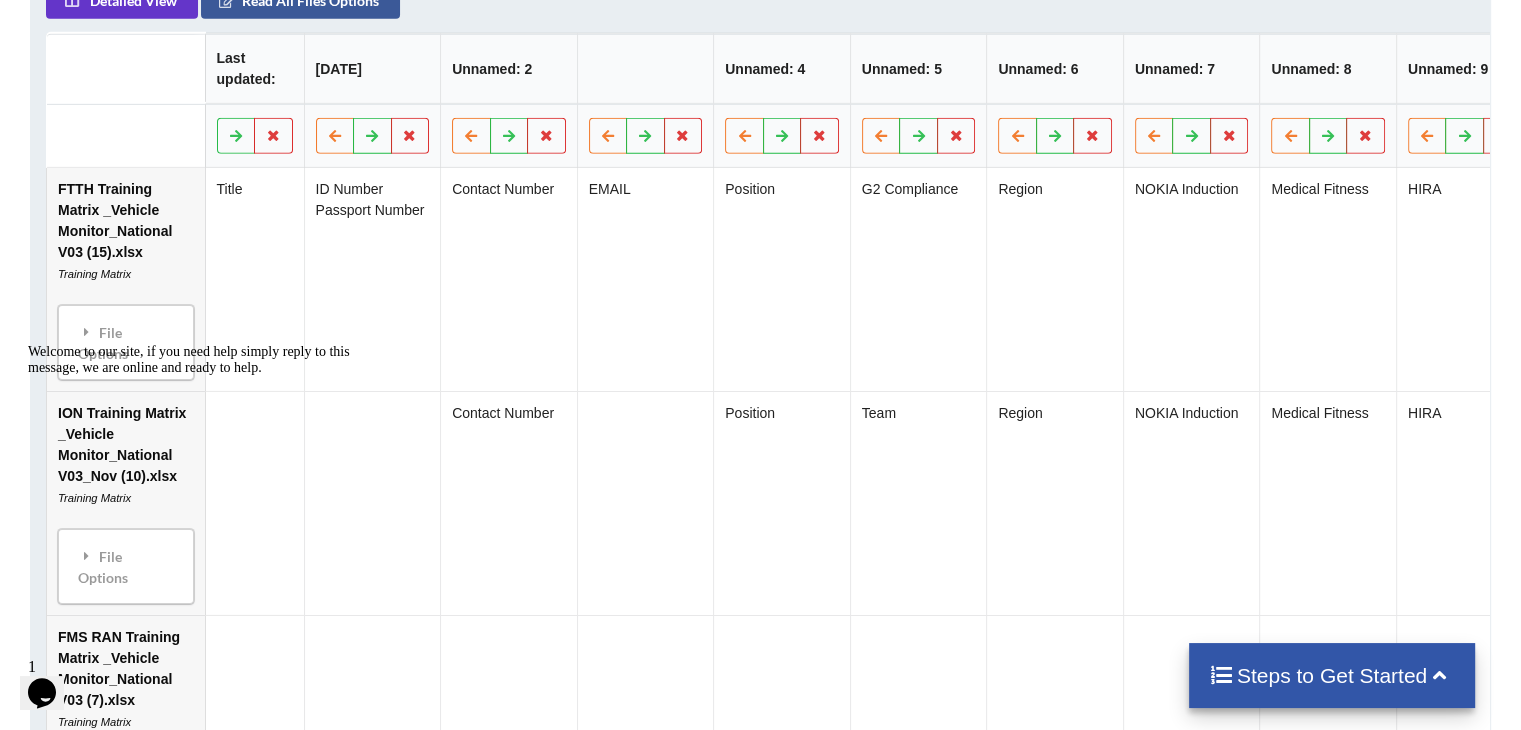 drag, startPoint x: 130, startPoint y: 353, endPoint x: 115, endPoint y: 353, distance: 15 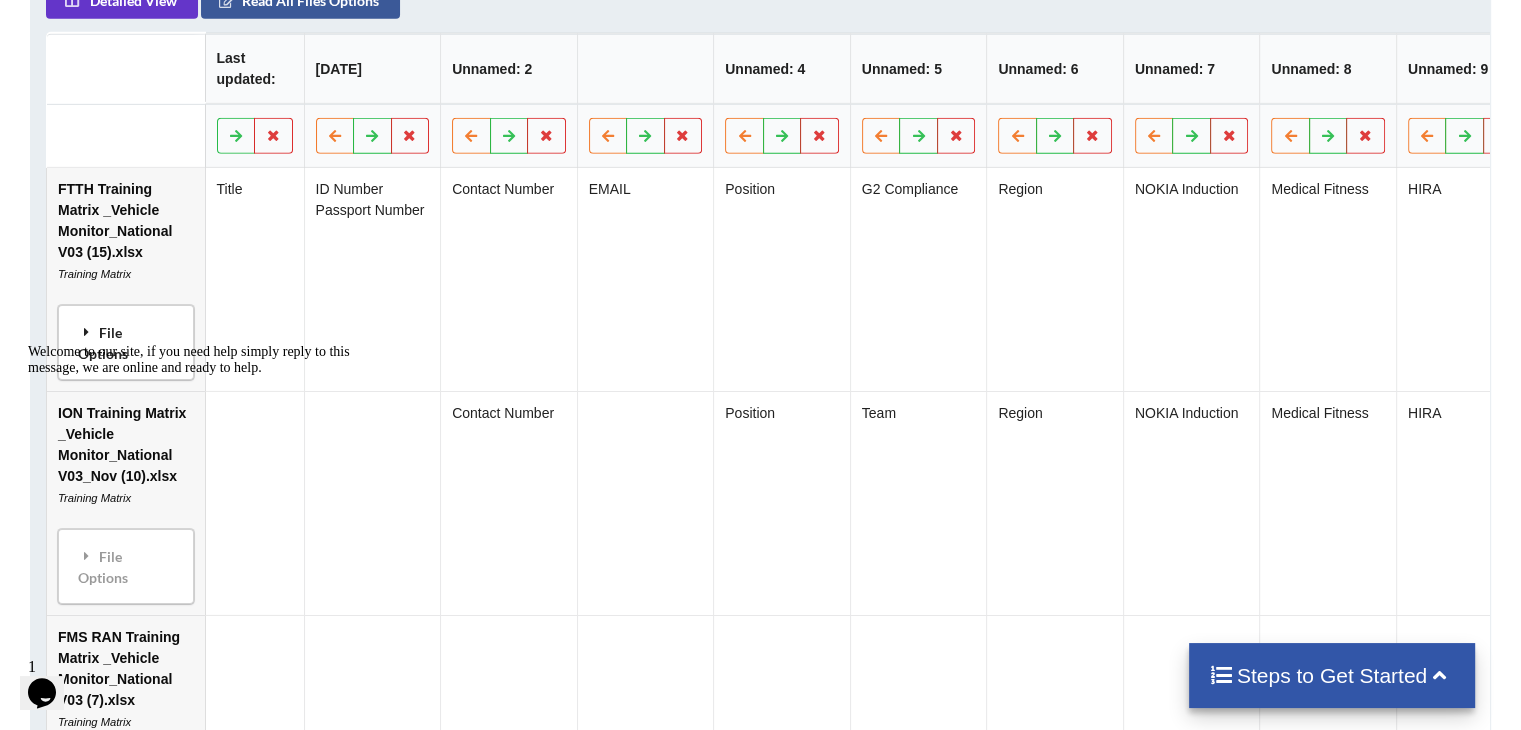 click at bounding box center (87, 331) 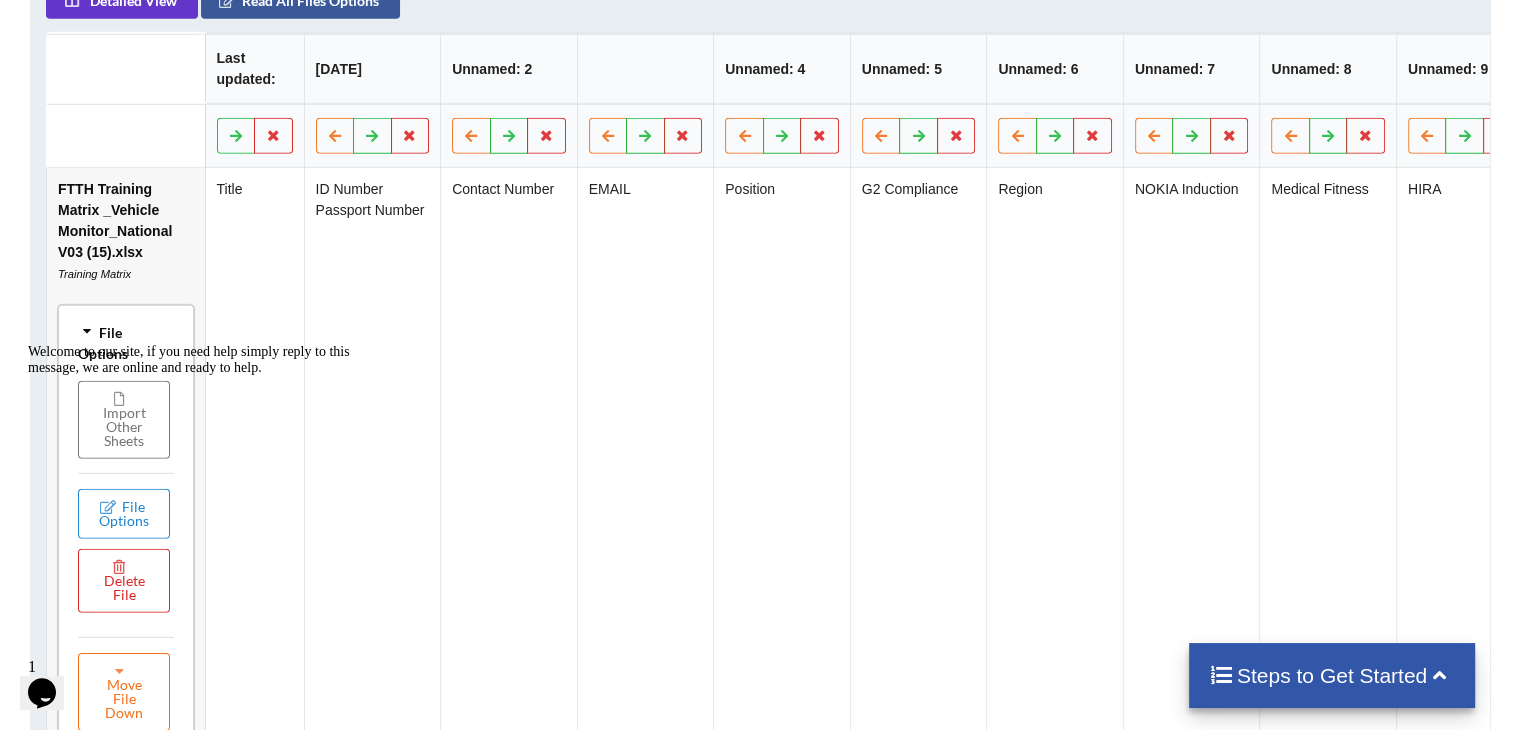 scroll, scrollTop: 1210, scrollLeft: 0, axis: vertical 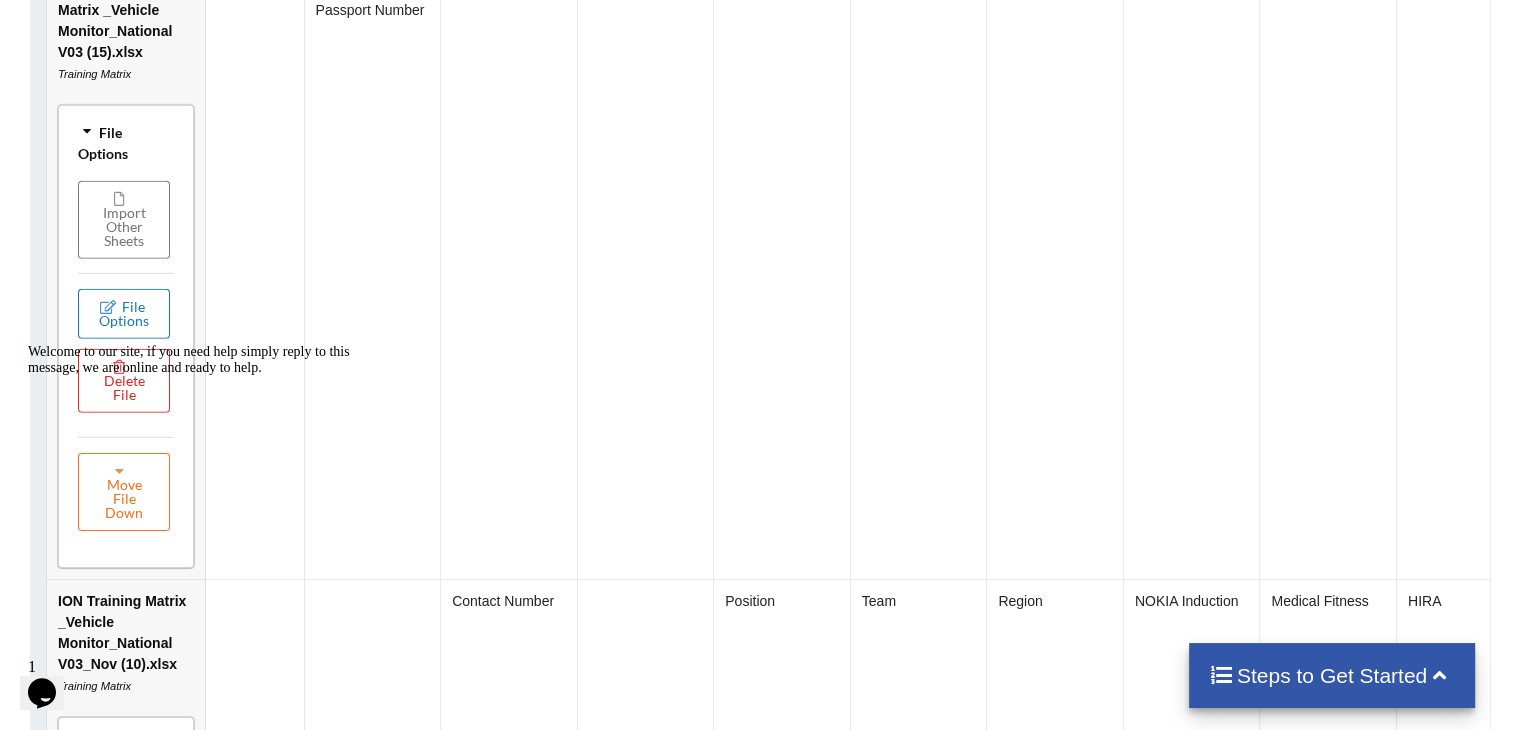 click on "File Options" at bounding box center [124, 314] 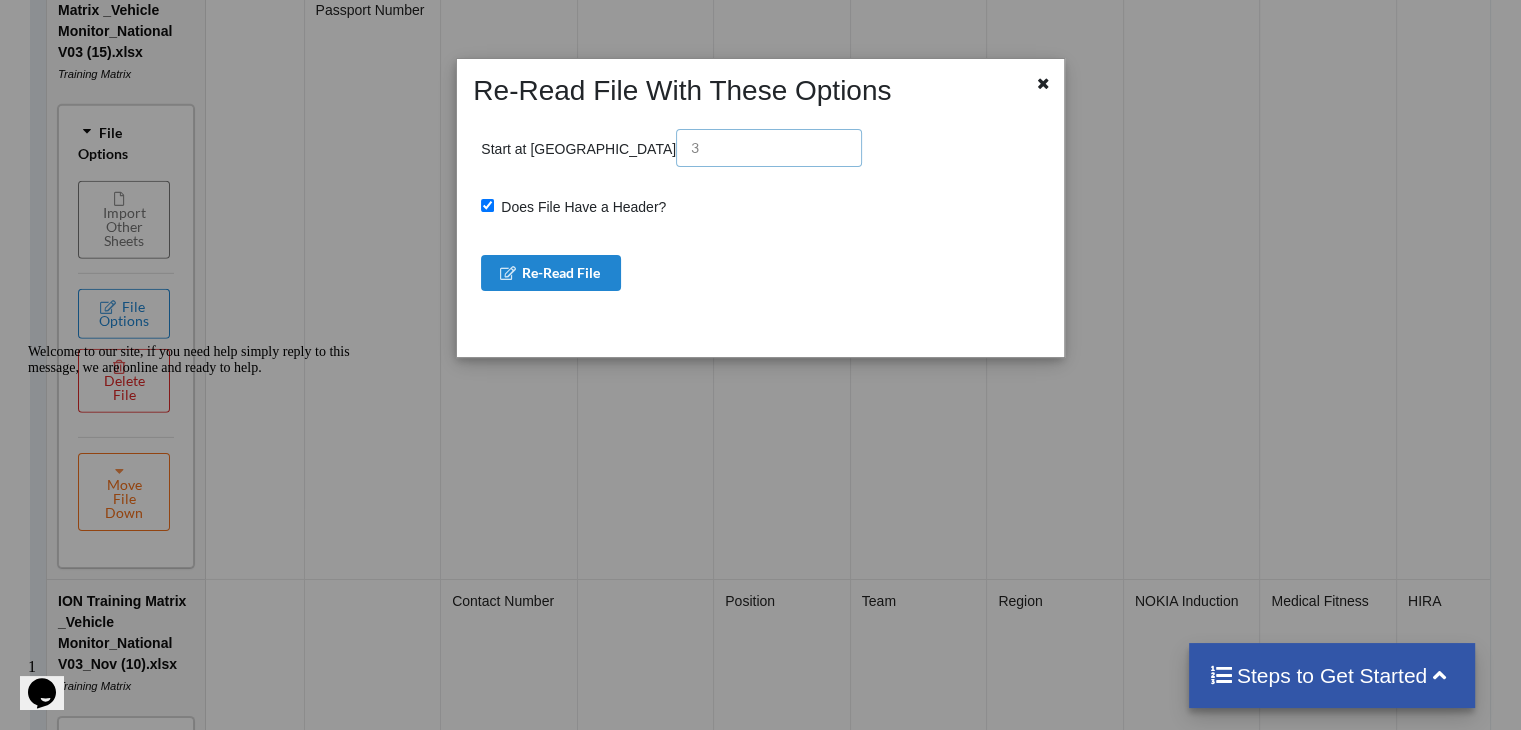 click at bounding box center (769, 148) 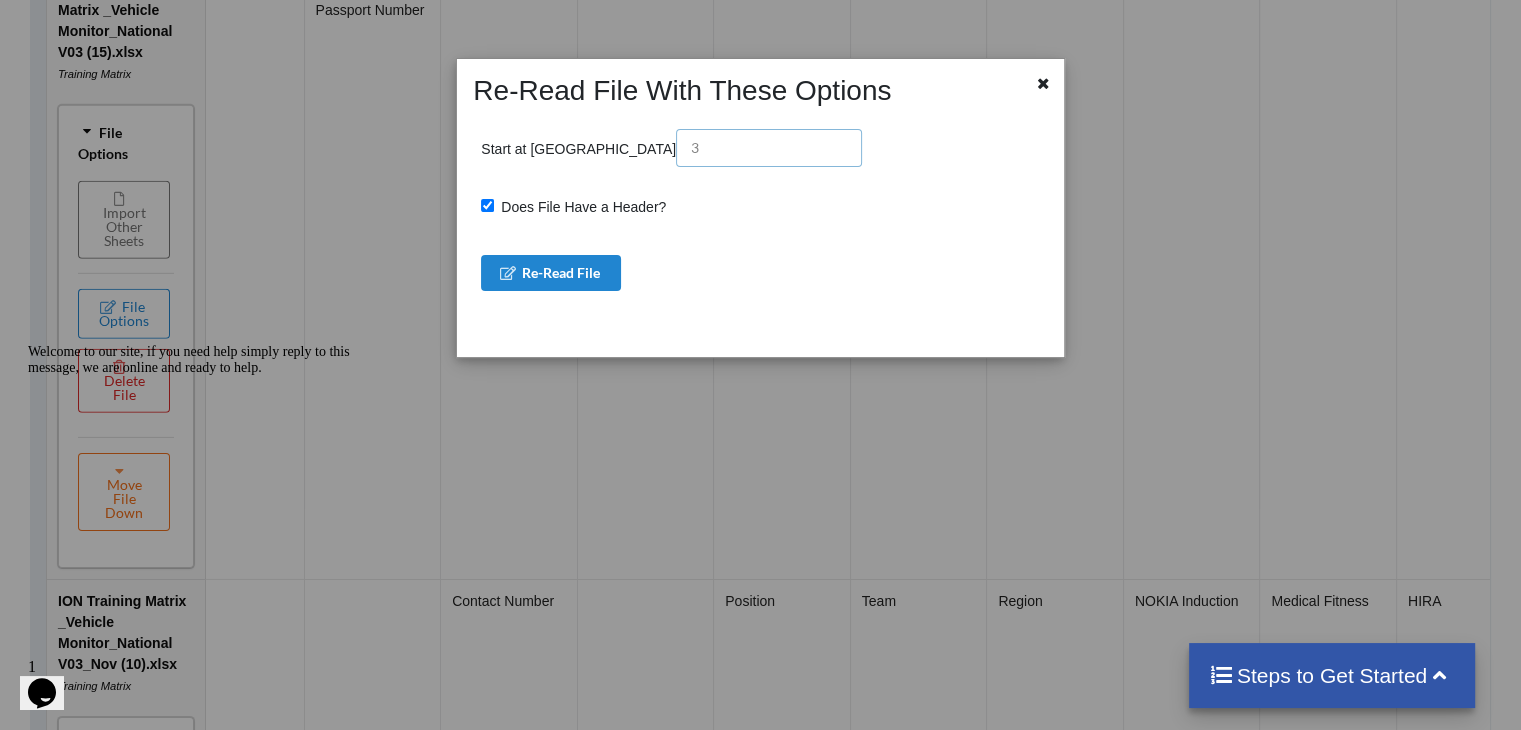 type on "2" 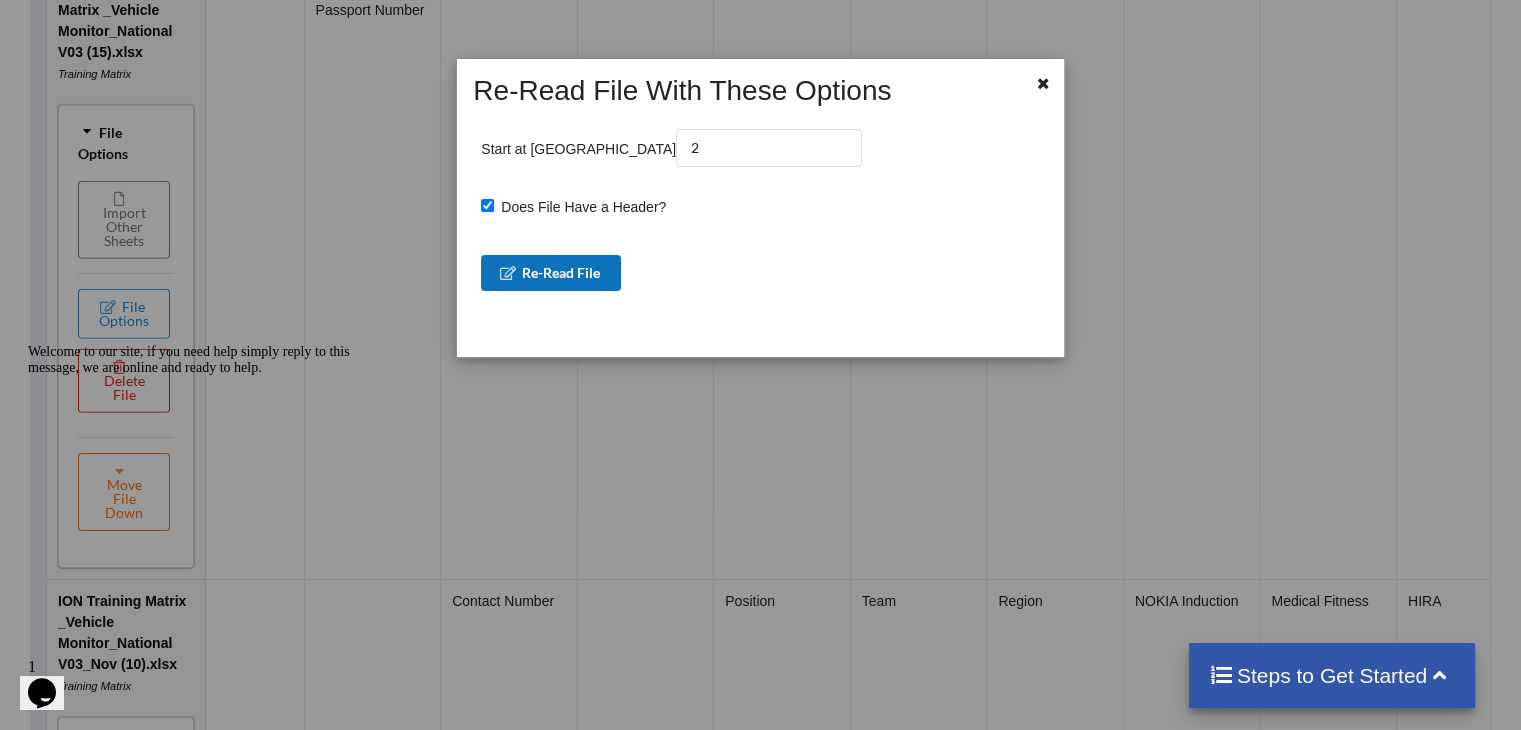 click on "Re-Read File" at bounding box center [551, 273] 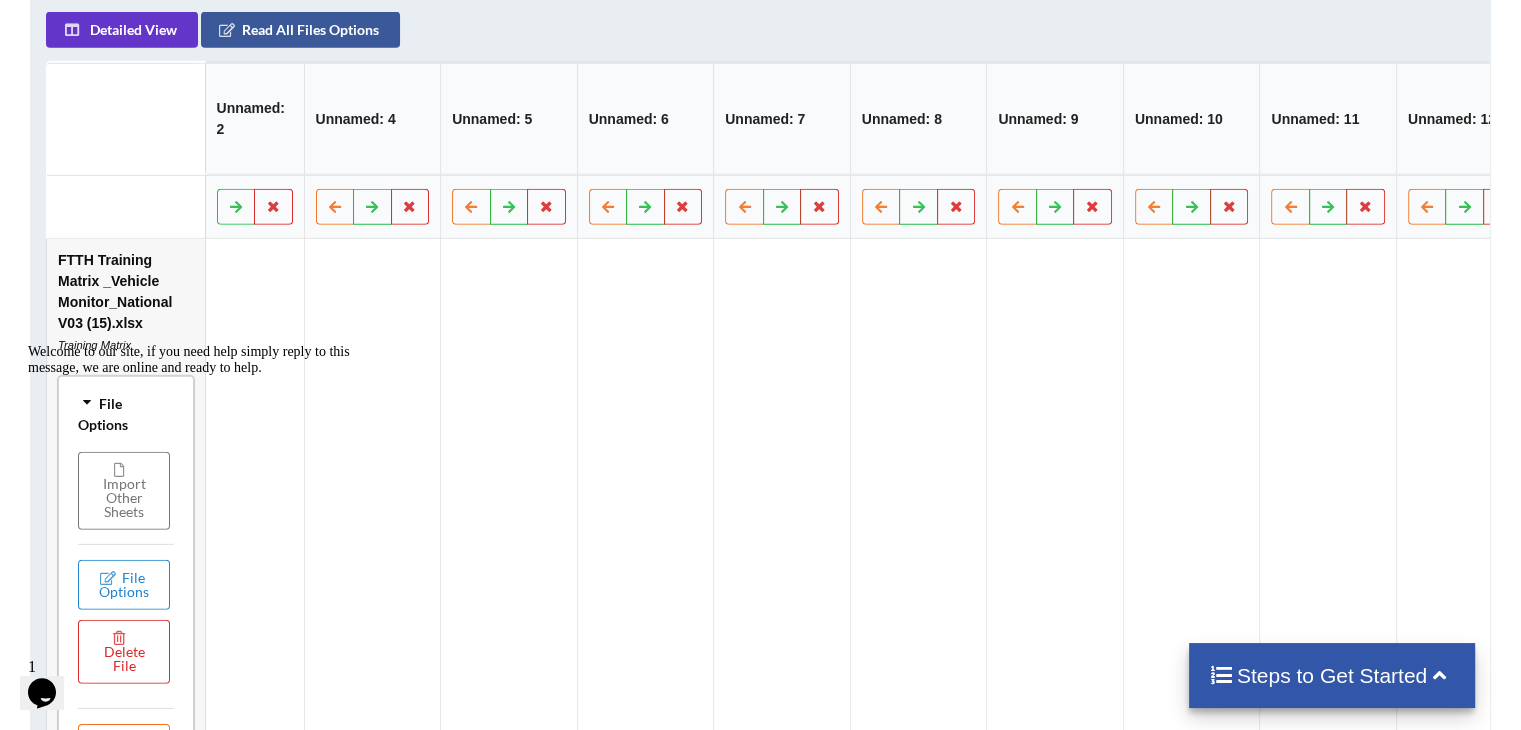 scroll, scrollTop: 931, scrollLeft: 0, axis: vertical 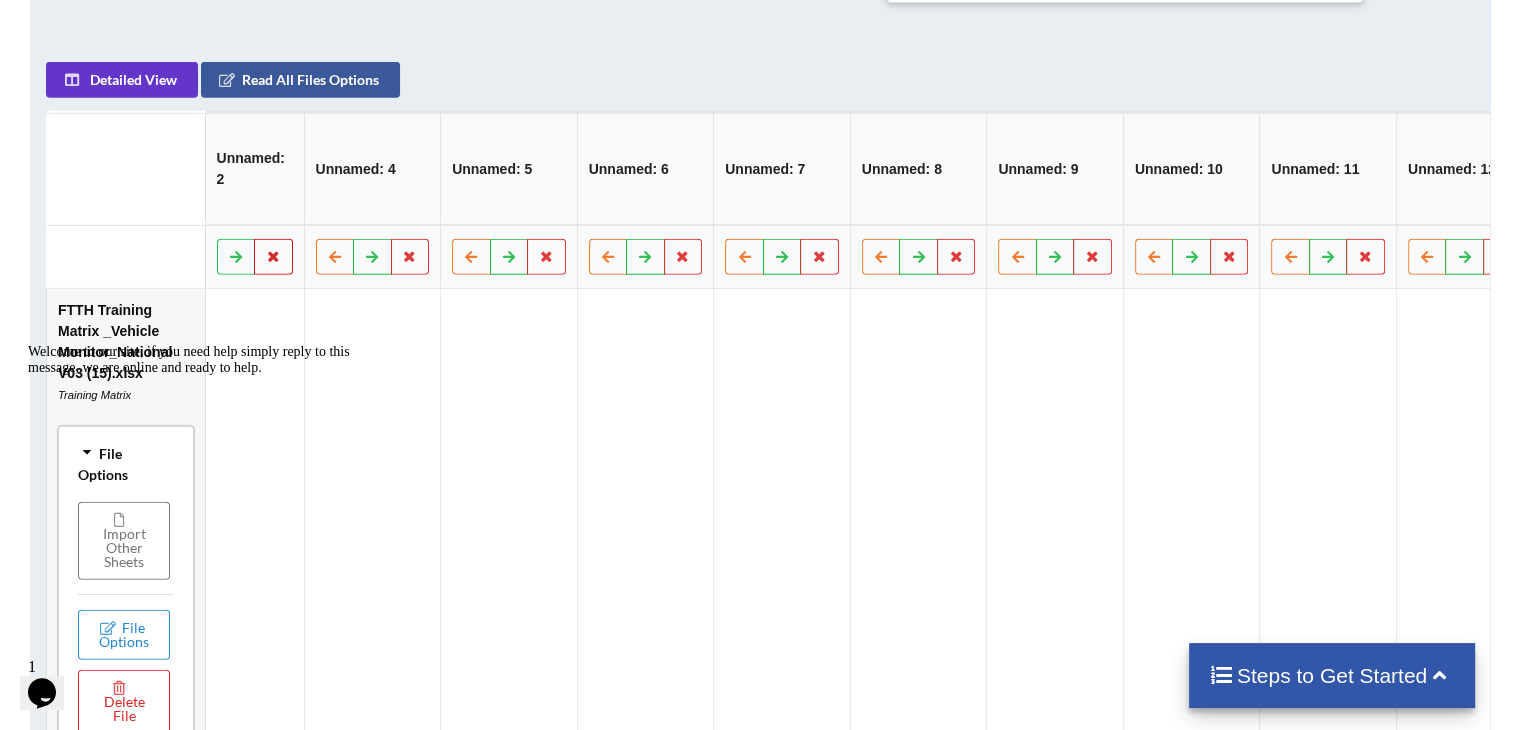 click at bounding box center (273, 256) 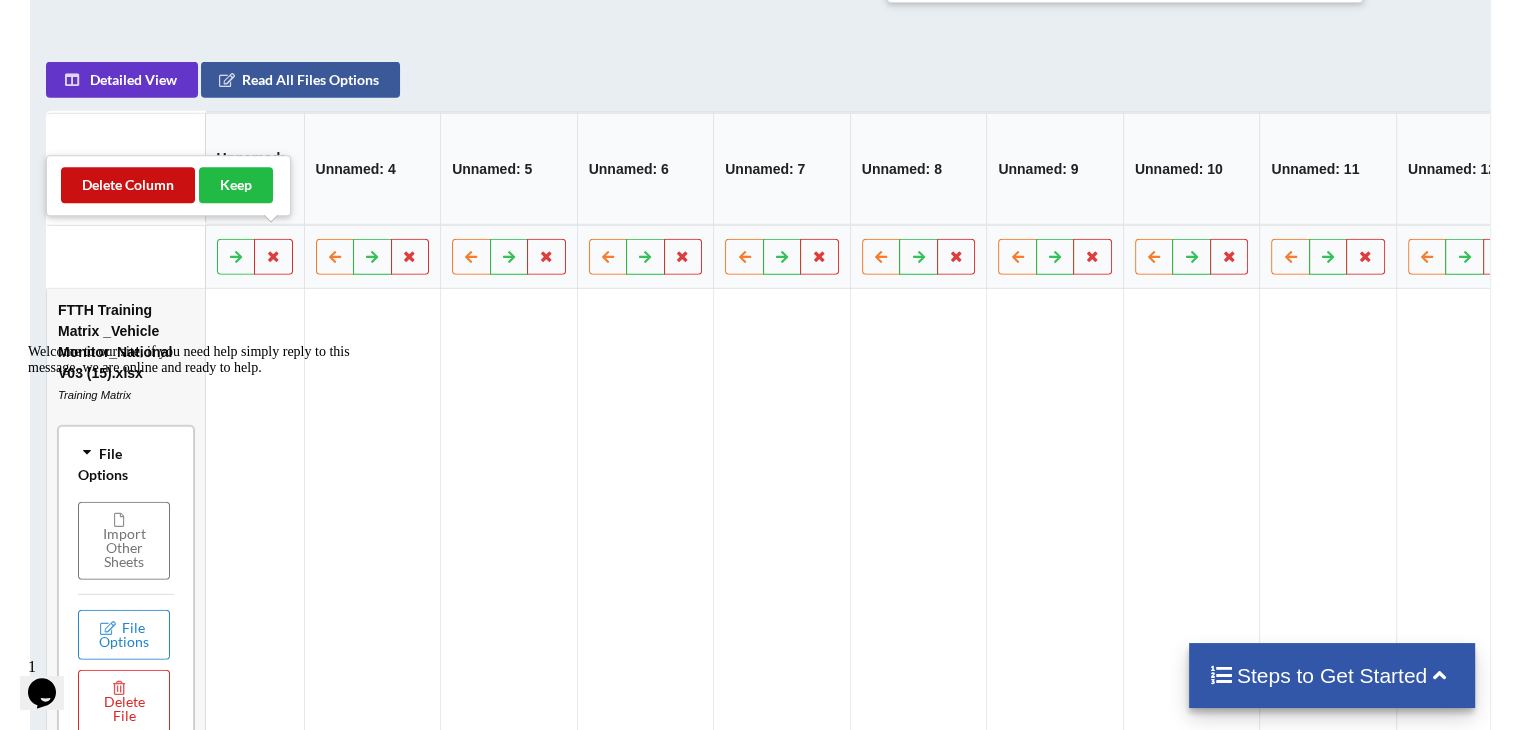 click on "Delete Column" at bounding box center [128, 185] 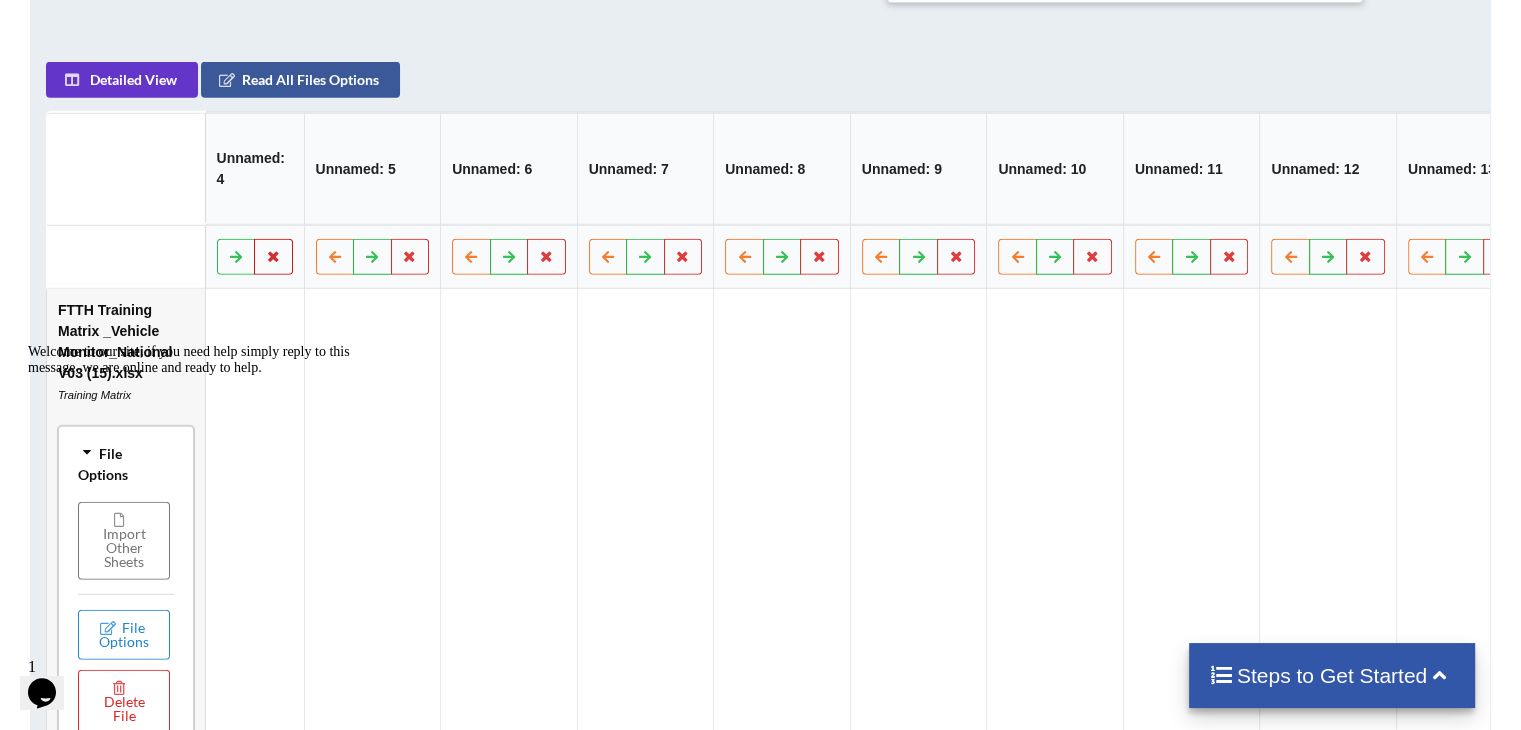 click at bounding box center [273, 256] 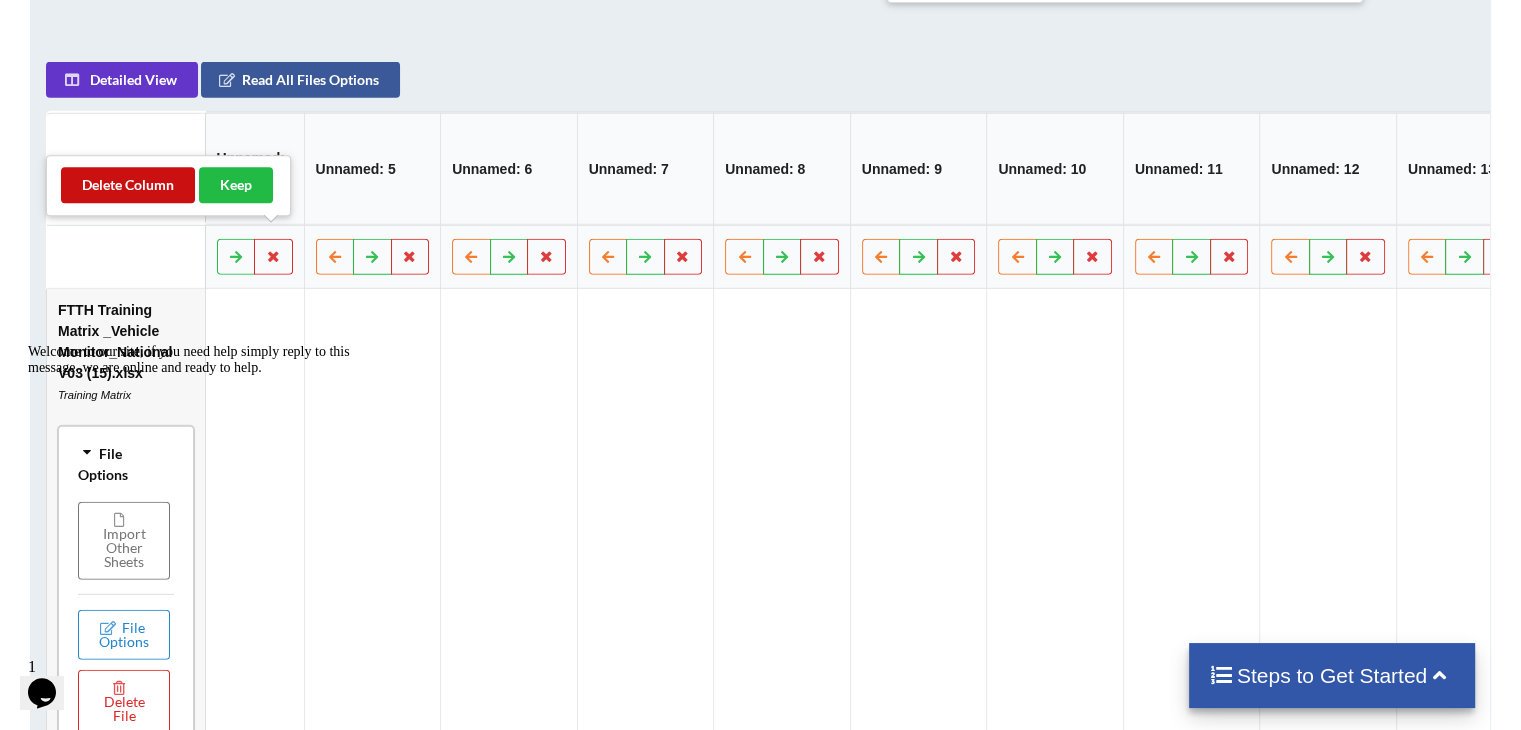click on "Delete Column" at bounding box center (128, 185) 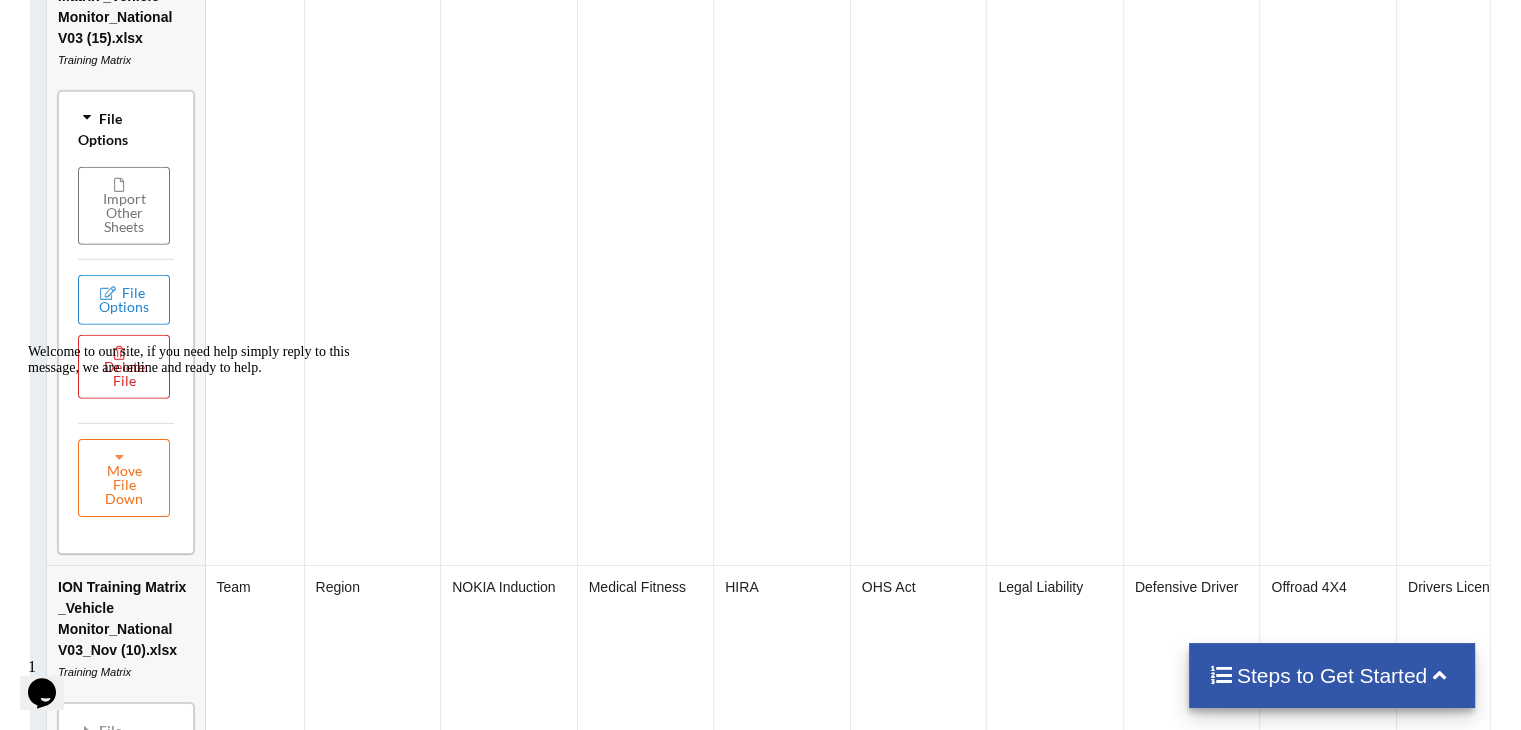 scroll, scrollTop: 1331, scrollLeft: 0, axis: vertical 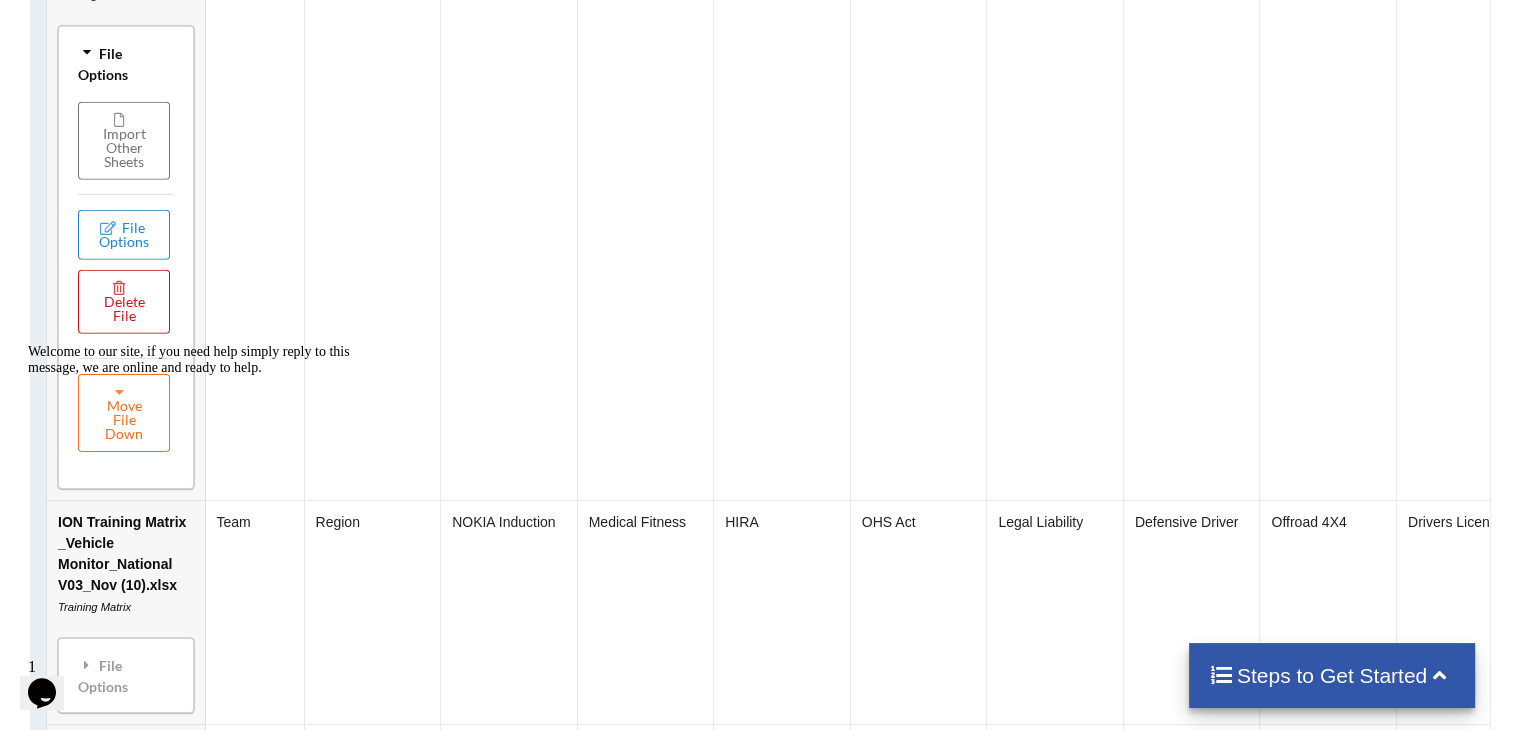 click on "Delete File" at bounding box center [124, 302] 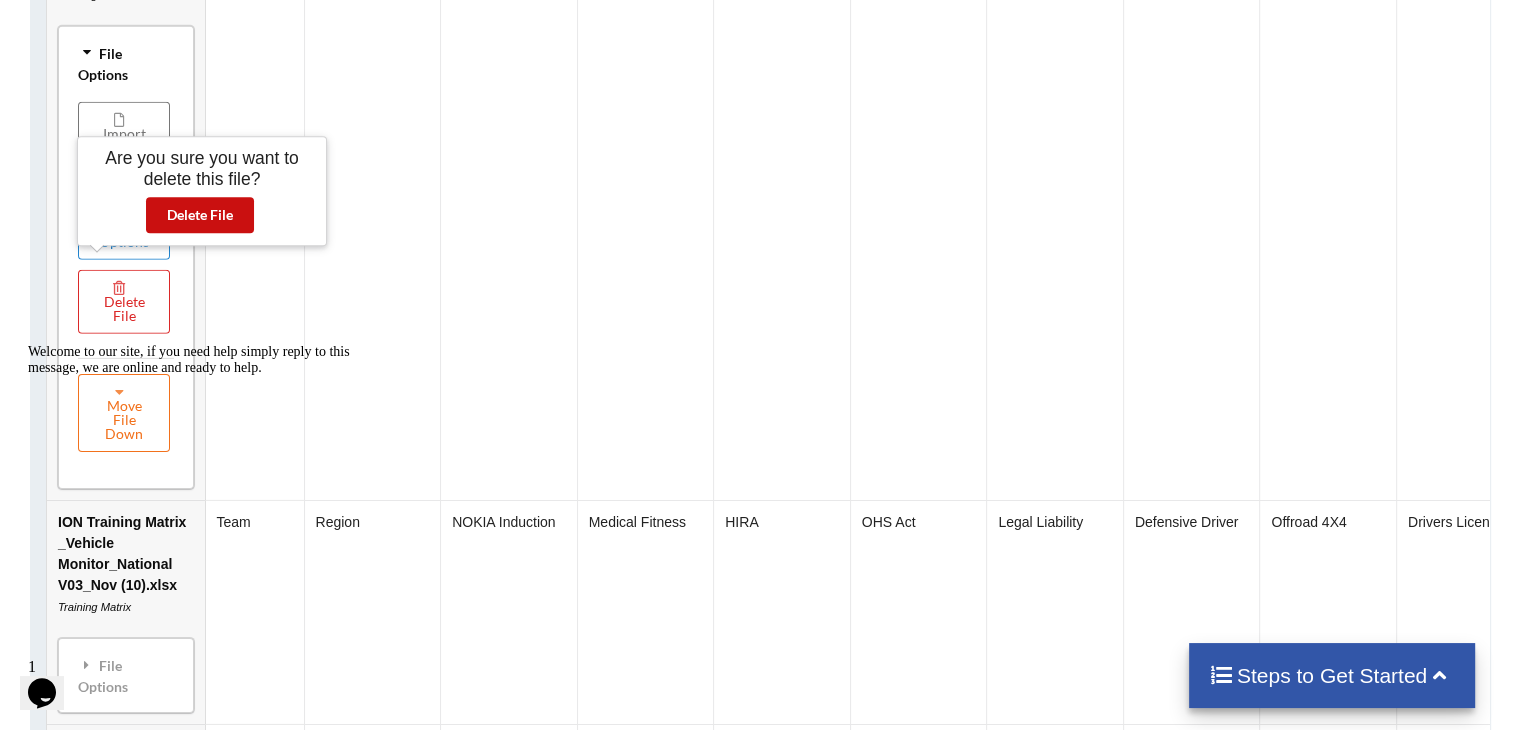 click on "Delete File" at bounding box center [200, 215] 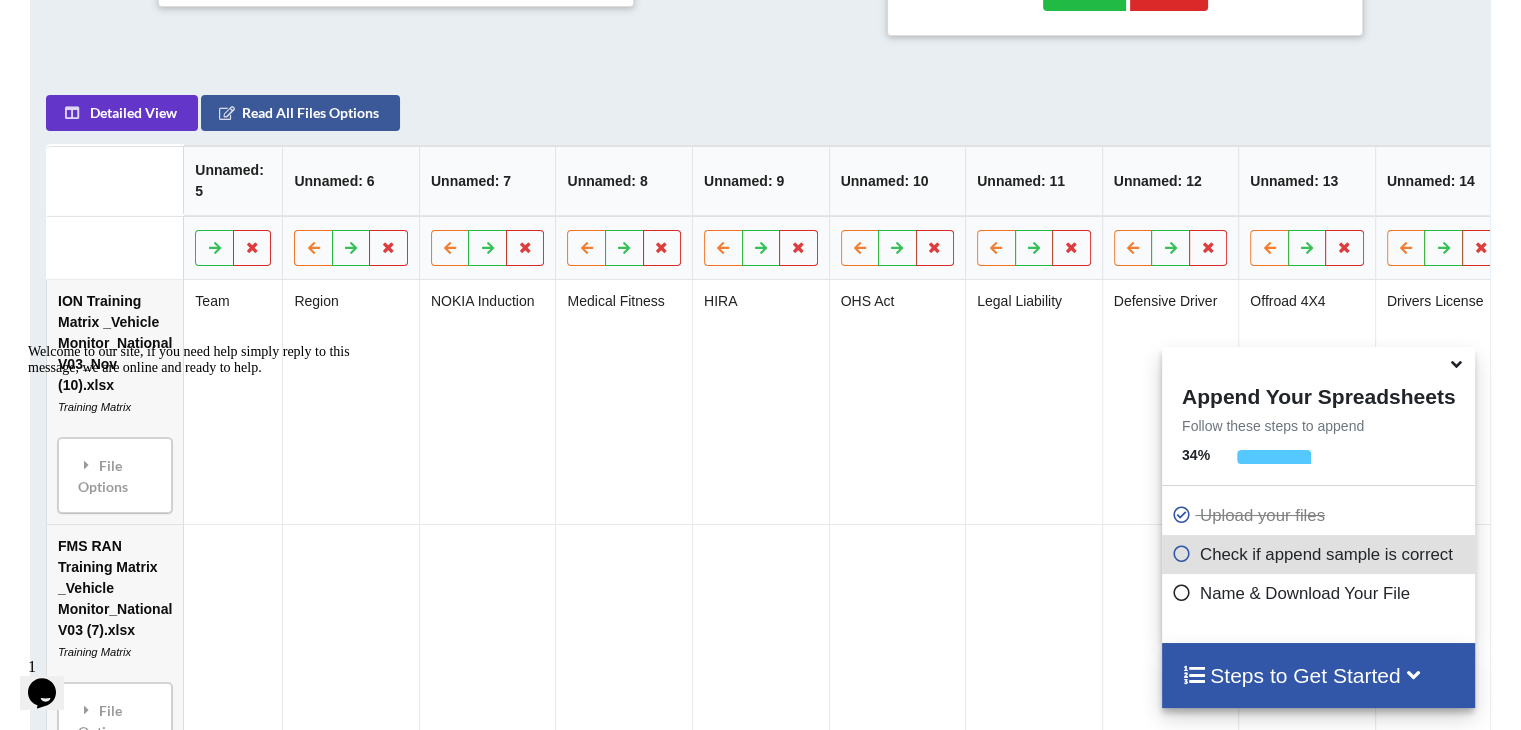 scroll, scrollTop: 889, scrollLeft: 0, axis: vertical 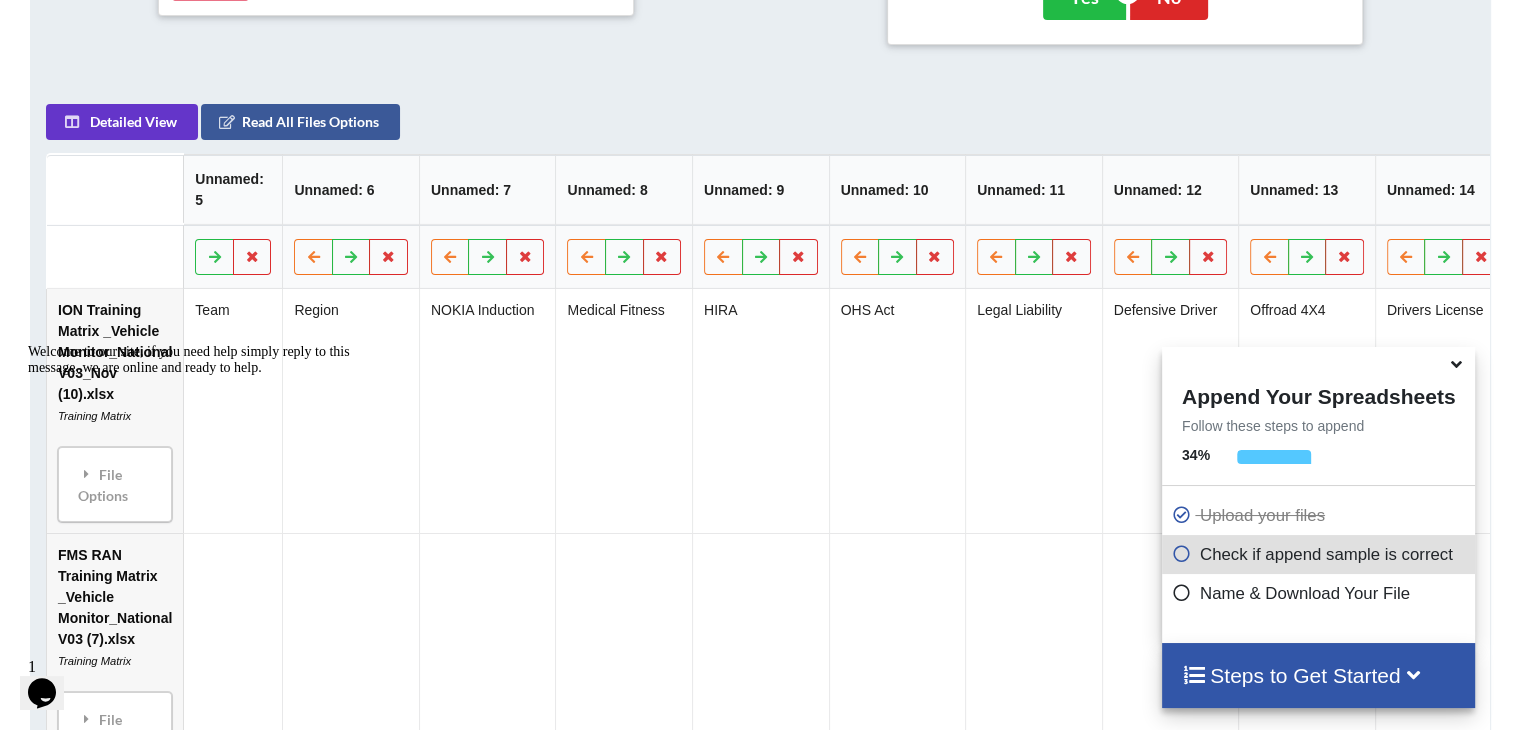 drag, startPoint x: 284, startPoint y: 11, endPoint x: 684, endPoint y: 418, distance: 570.6566 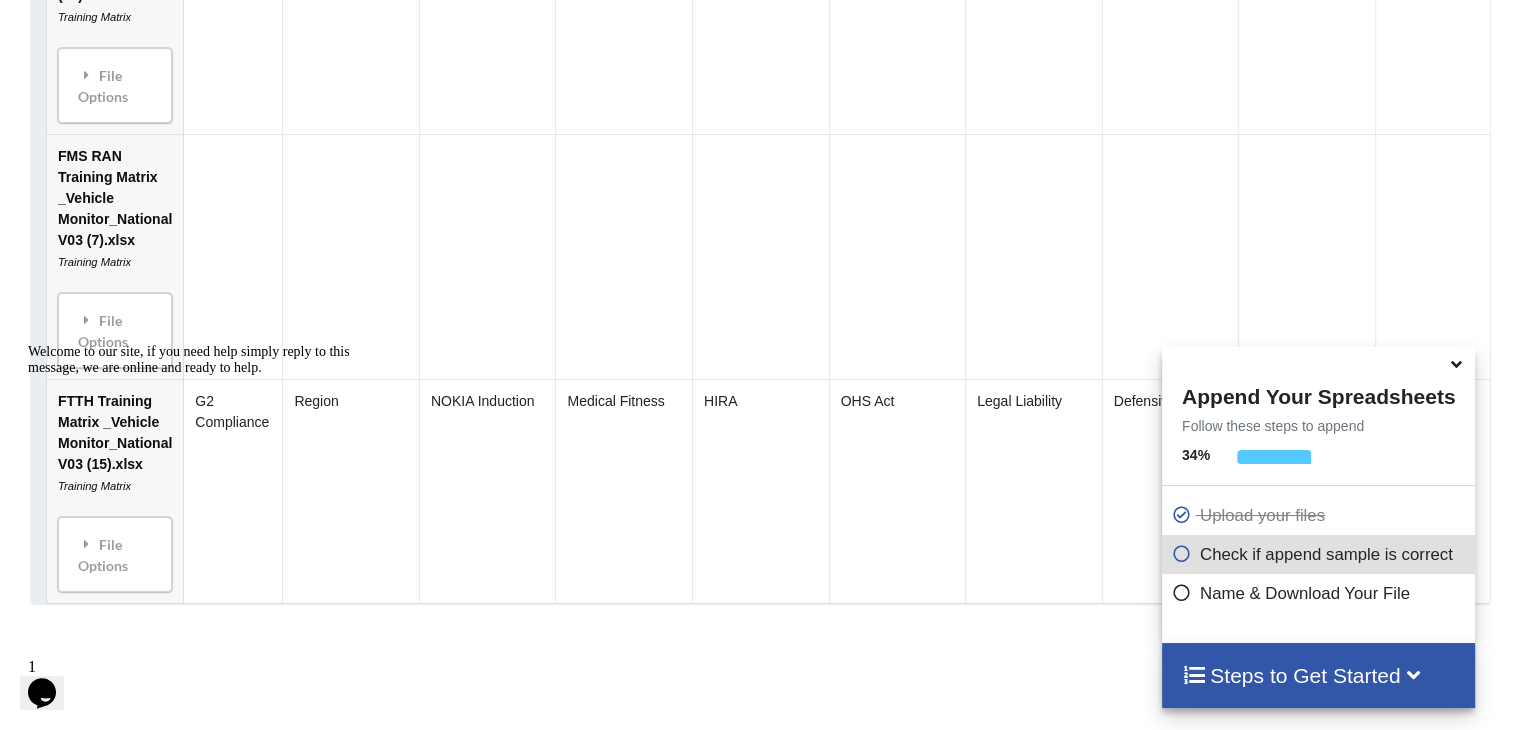 scroll, scrollTop: 1289, scrollLeft: 0, axis: vertical 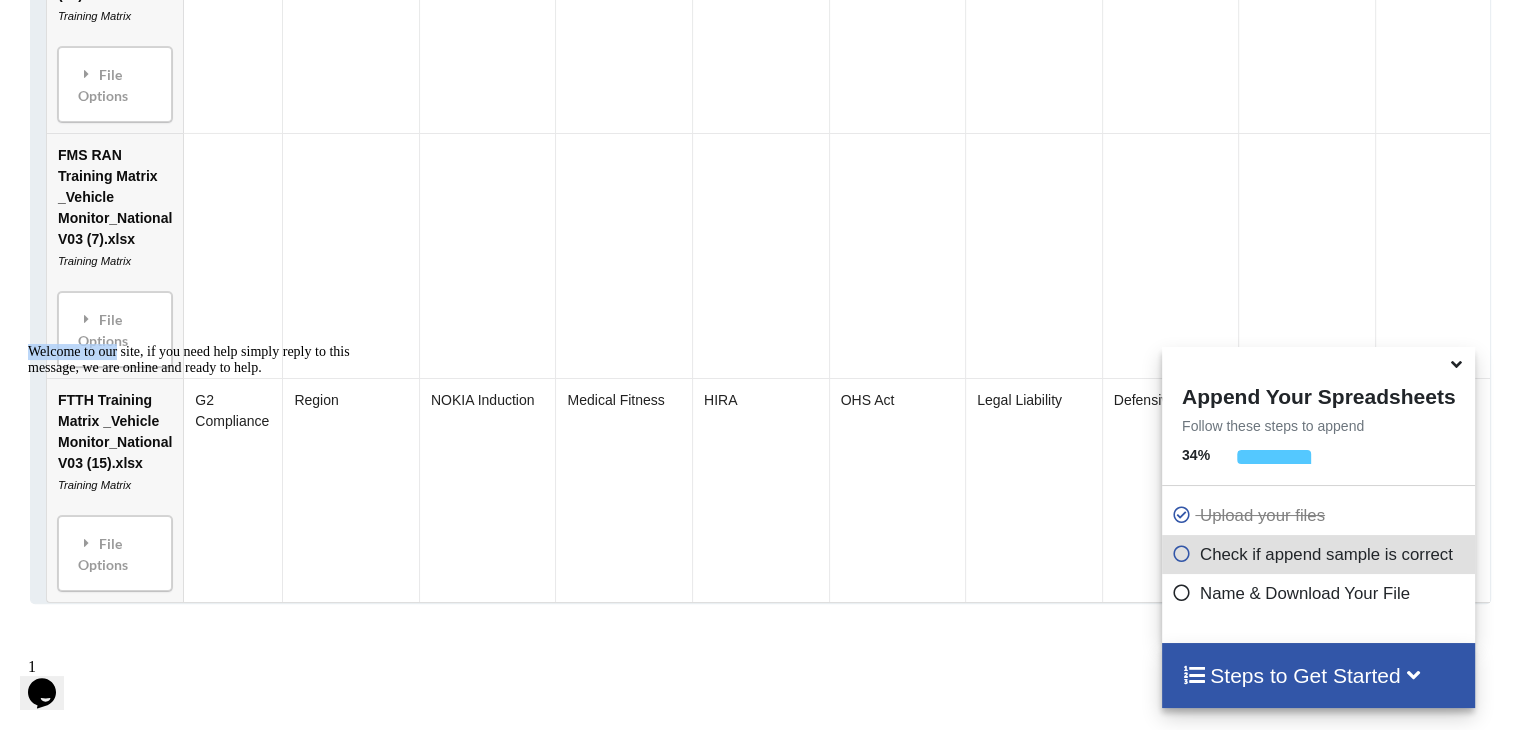 drag, startPoint x: 127, startPoint y: 427, endPoint x: 145, endPoint y: 104, distance: 323.50116 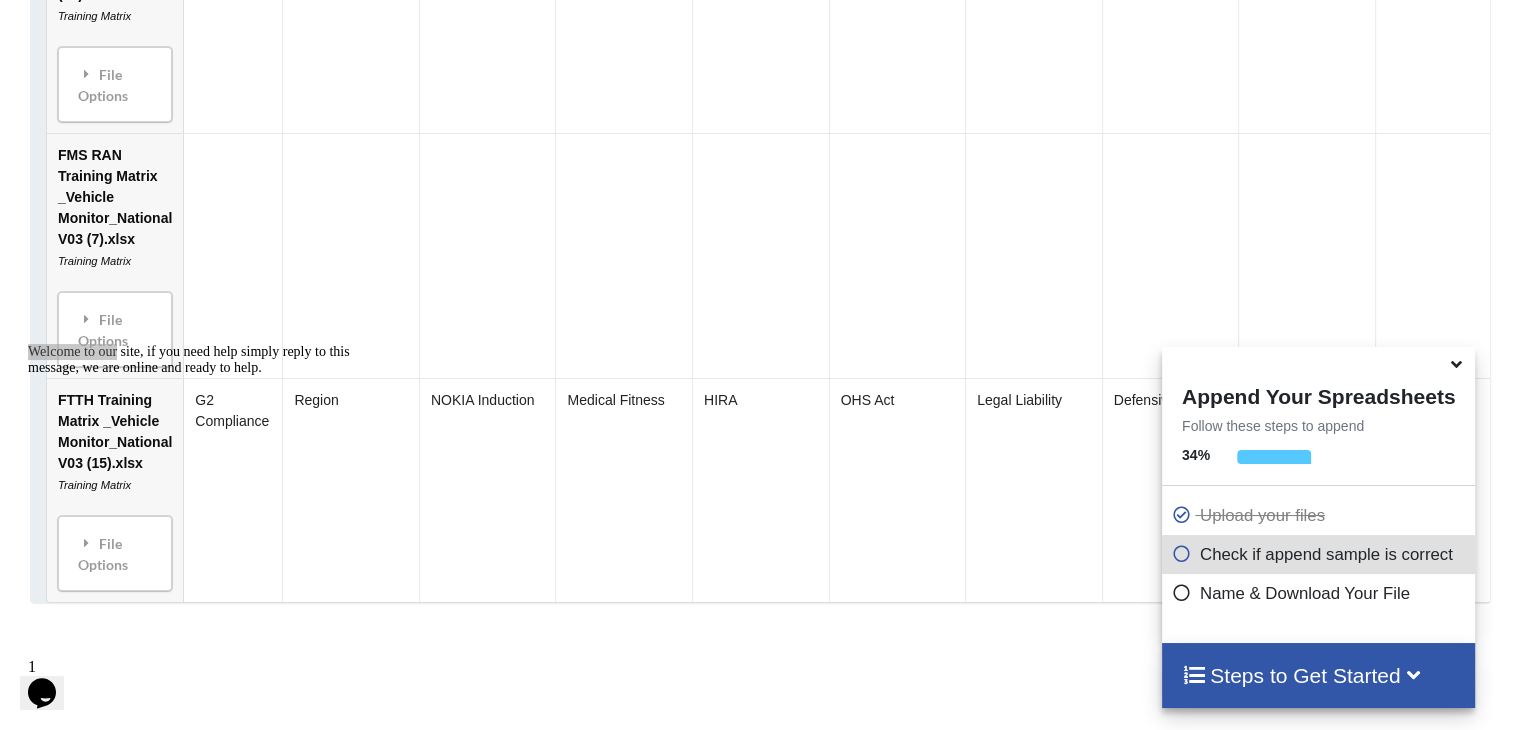 click 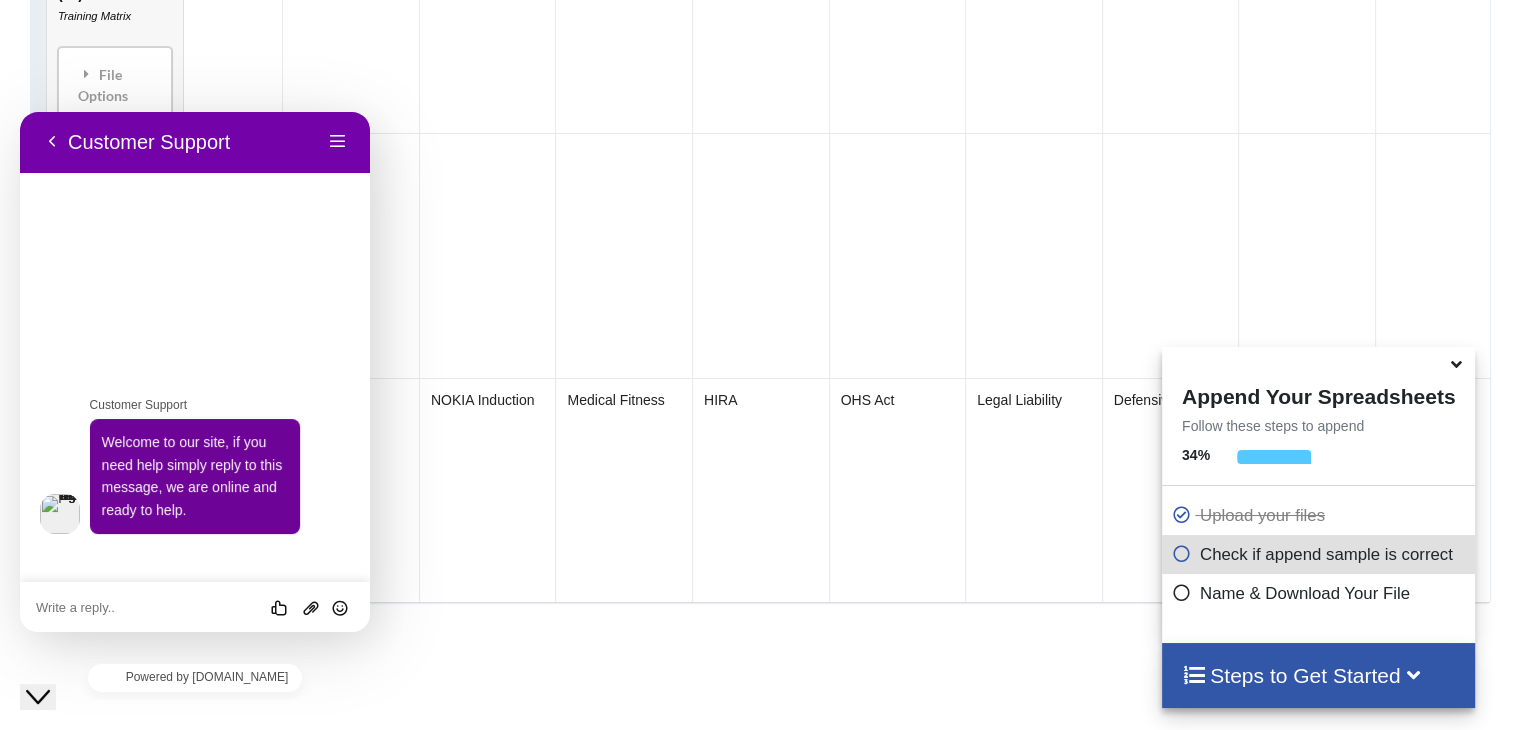 click at bounding box center (20, 112) 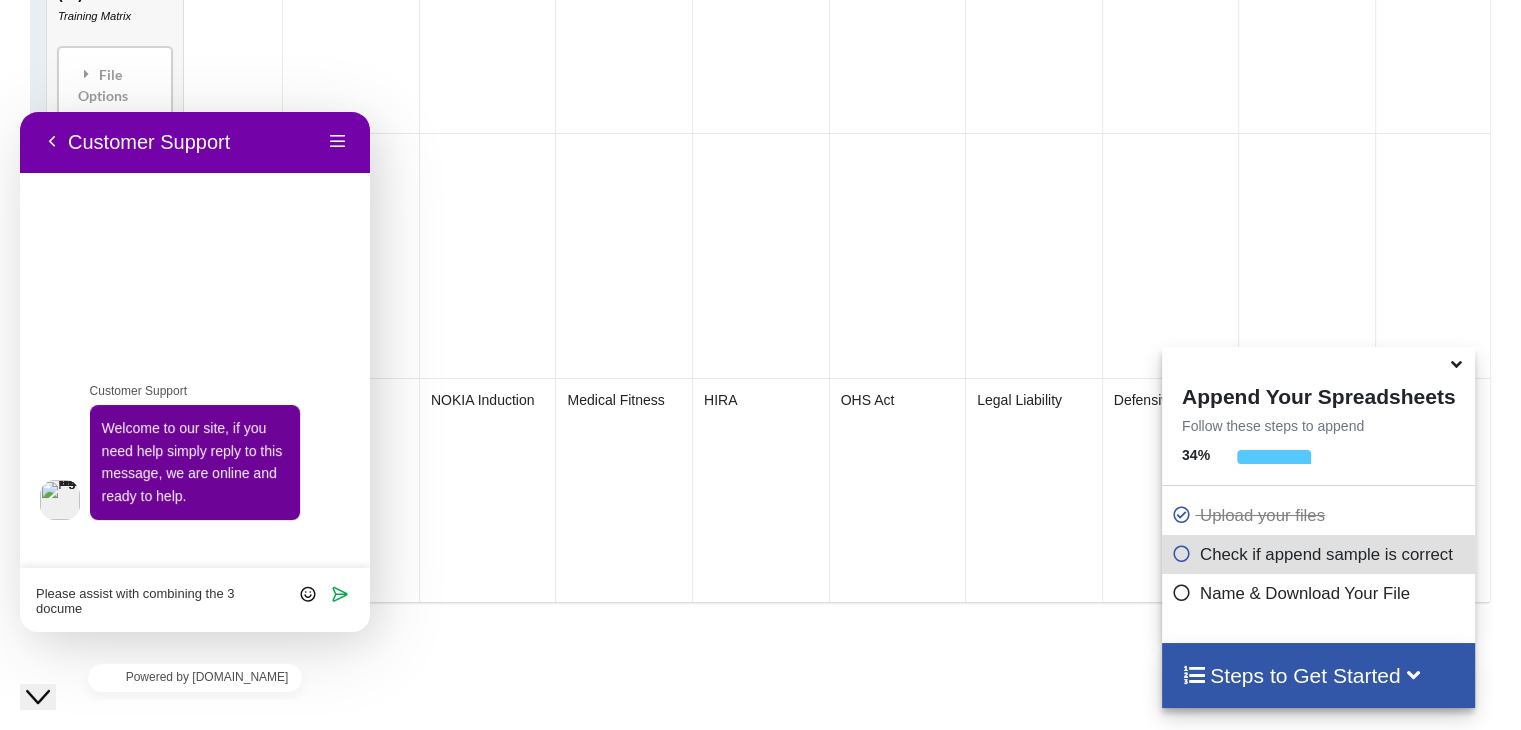 scroll, scrollTop: 0, scrollLeft: 0, axis: both 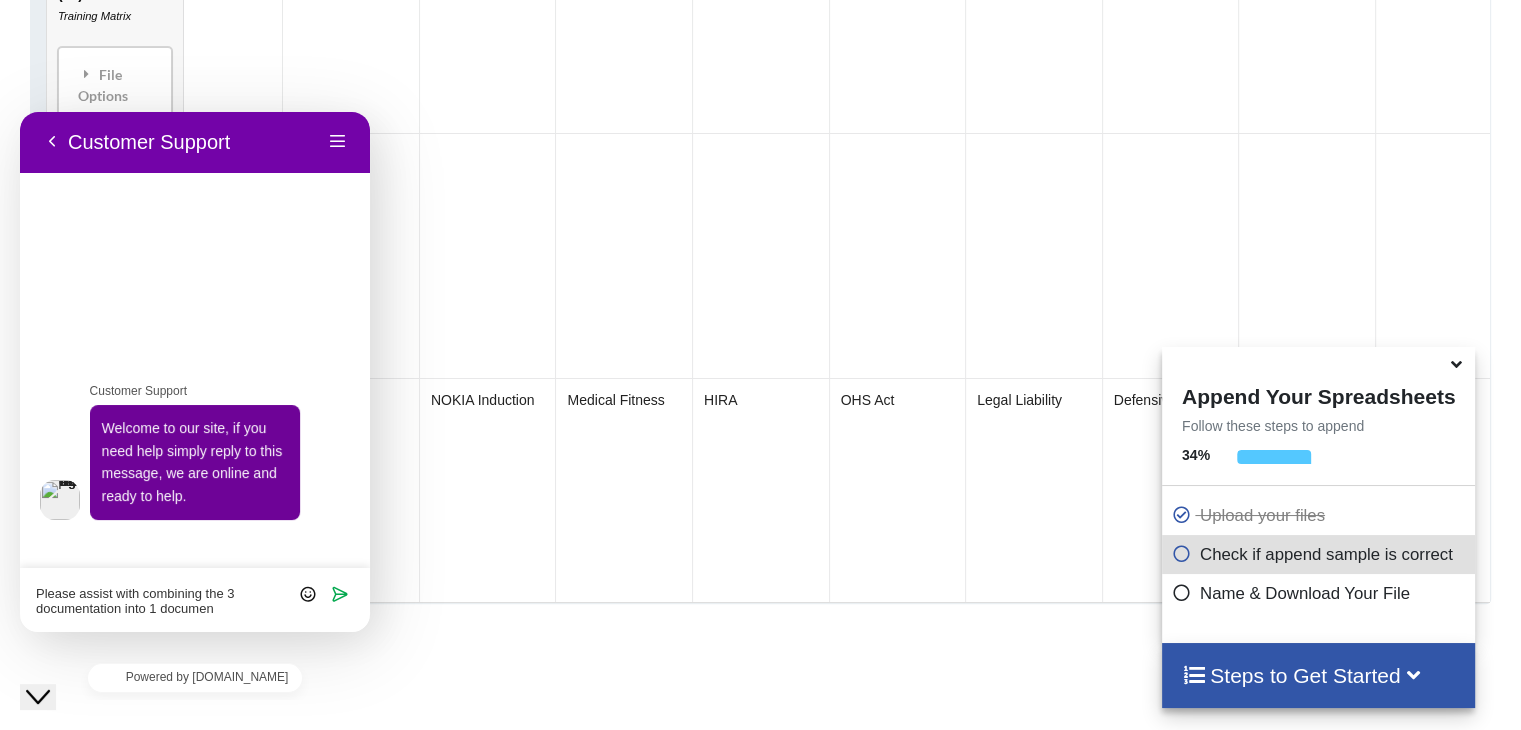 type on "Please assist with combining the 3 documentation into 1 document" 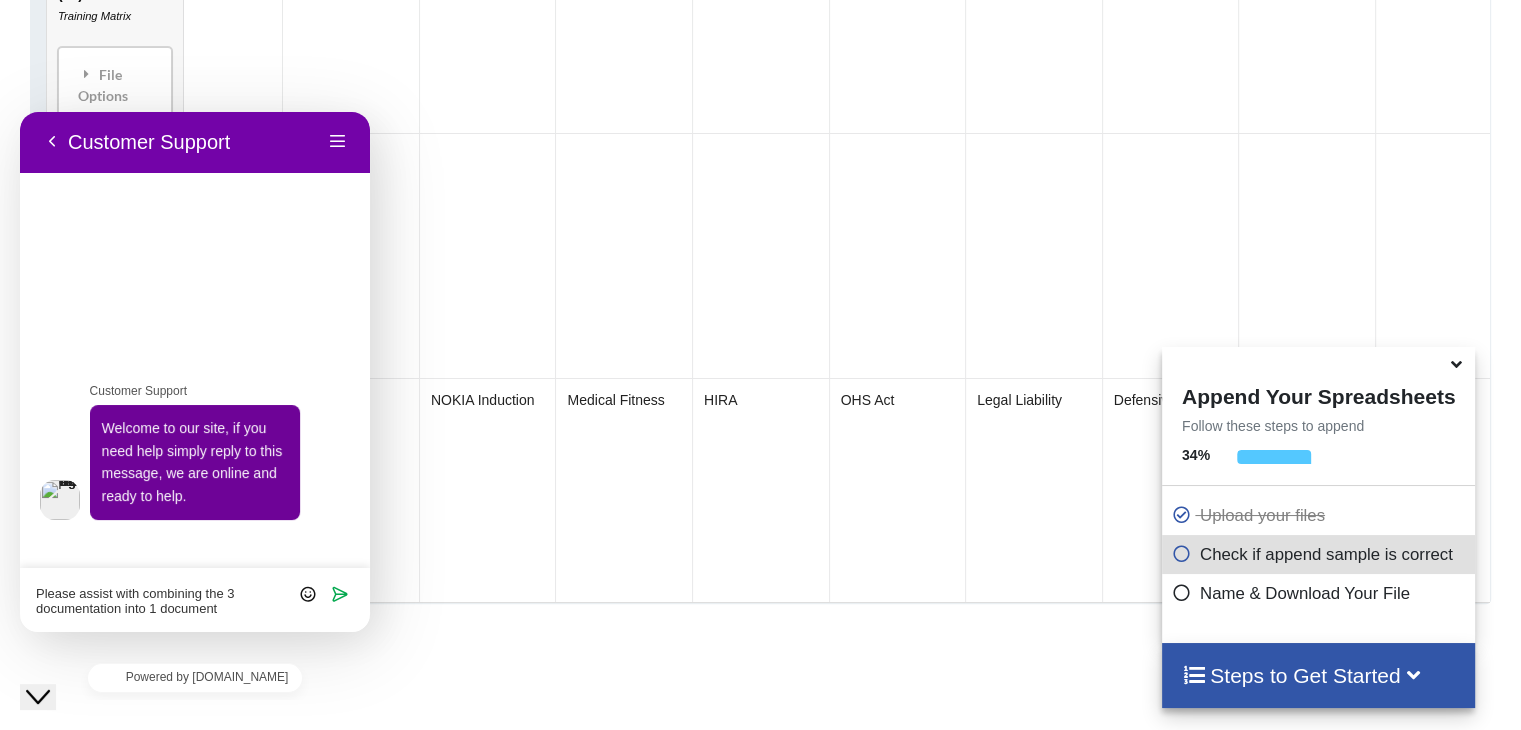 type 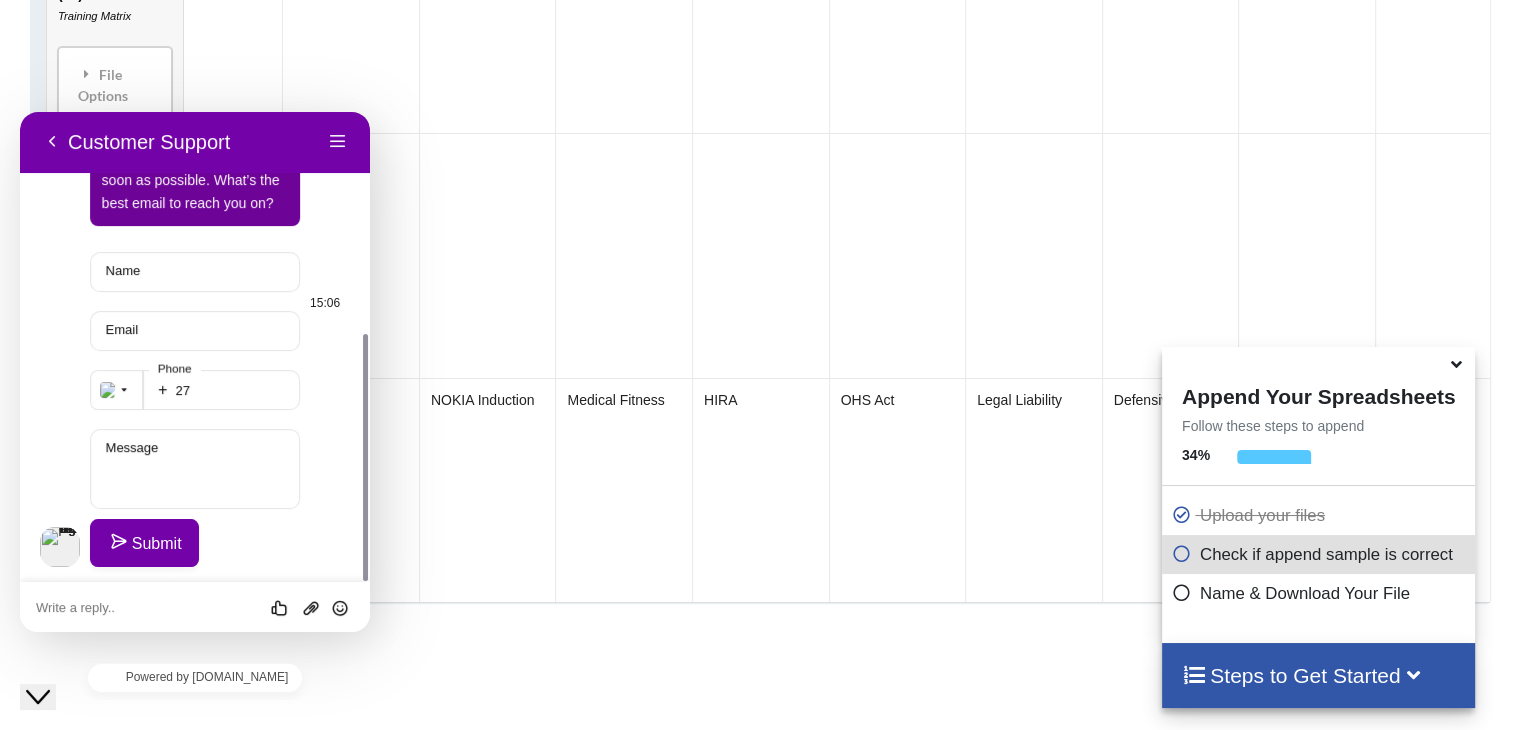 scroll, scrollTop: 319, scrollLeft: 0, axis: vertical 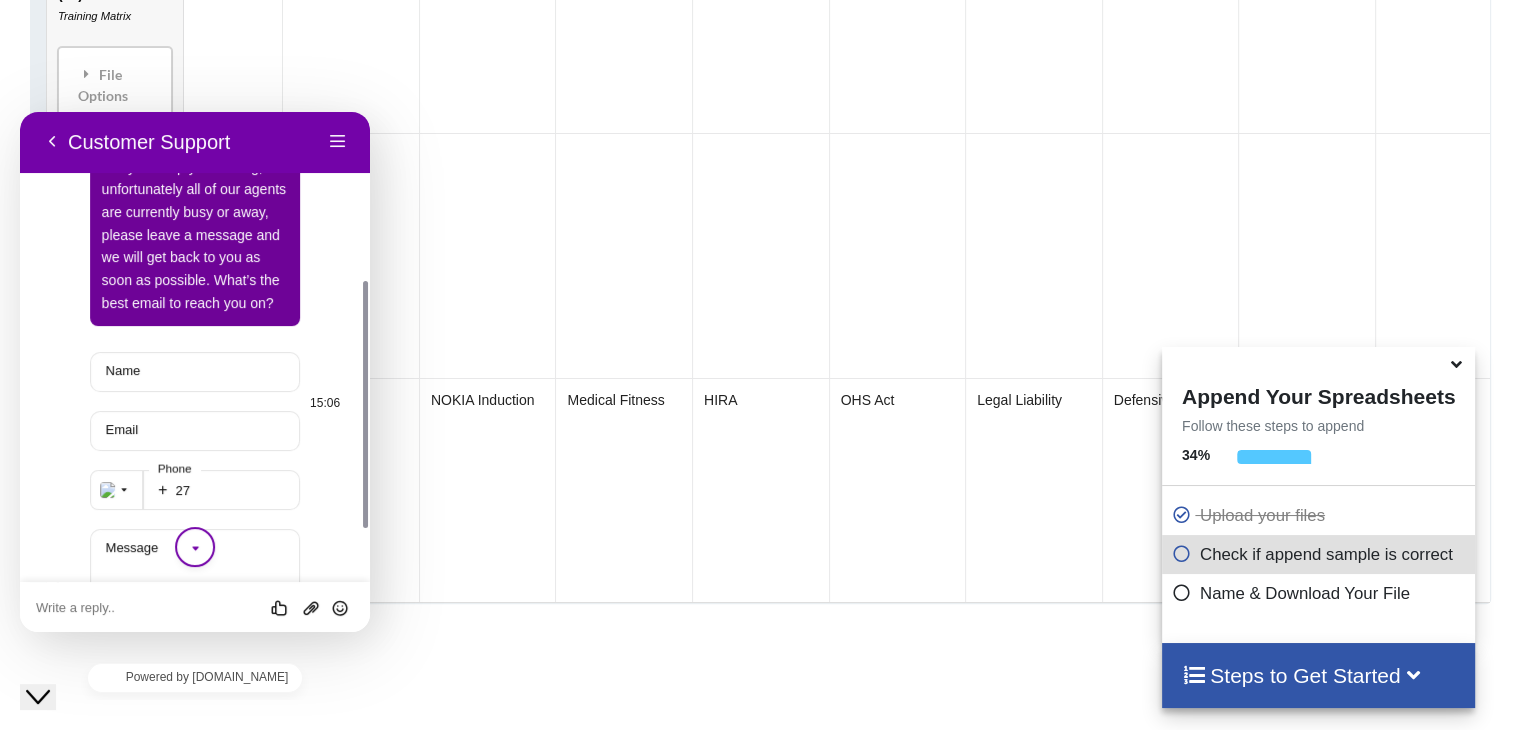 click on "Name" at bounding box center [123, 370] 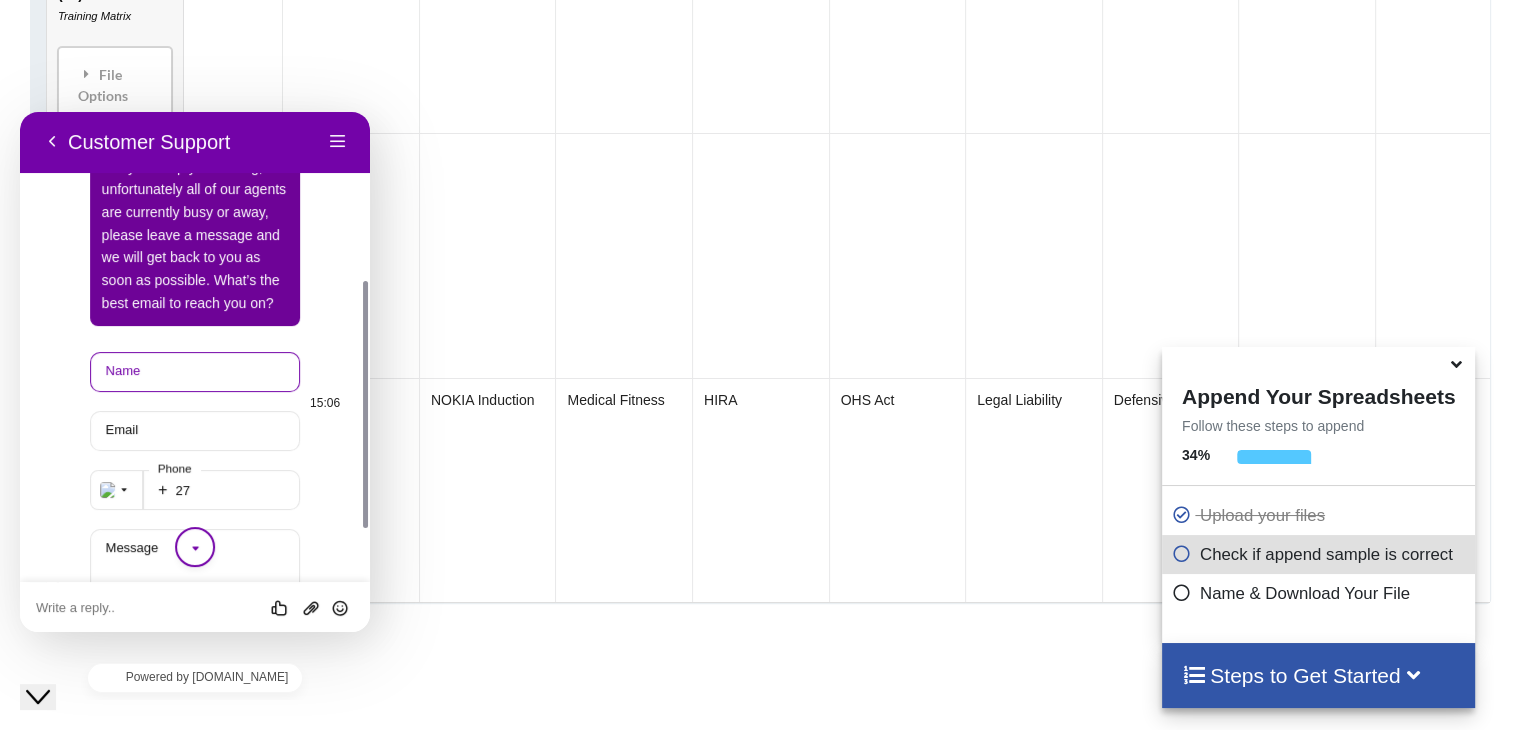 click on "Name" at bounding box center [195, 372] 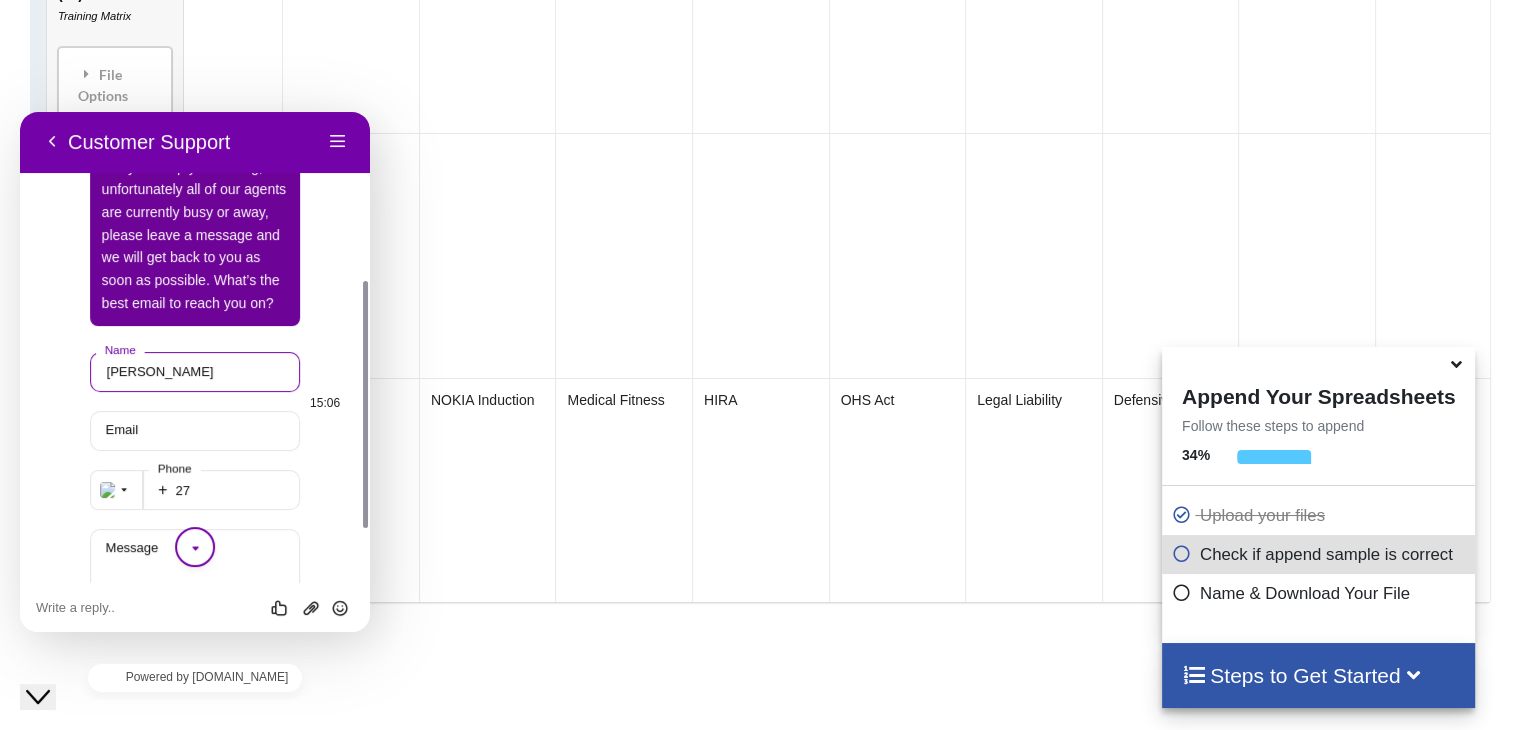 type on "[PERSON_NAME]" 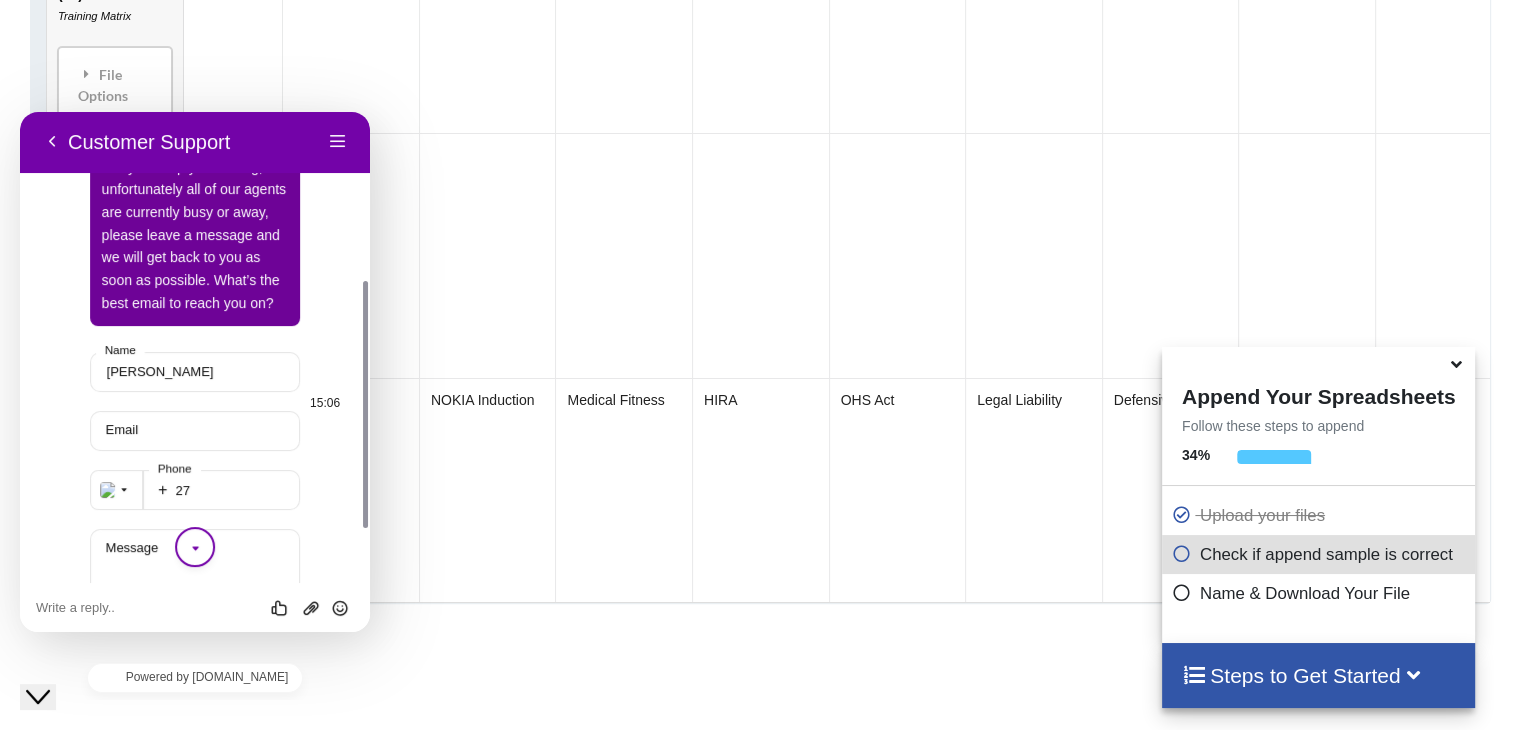 click on "Email" at bounding box center [122, 429] 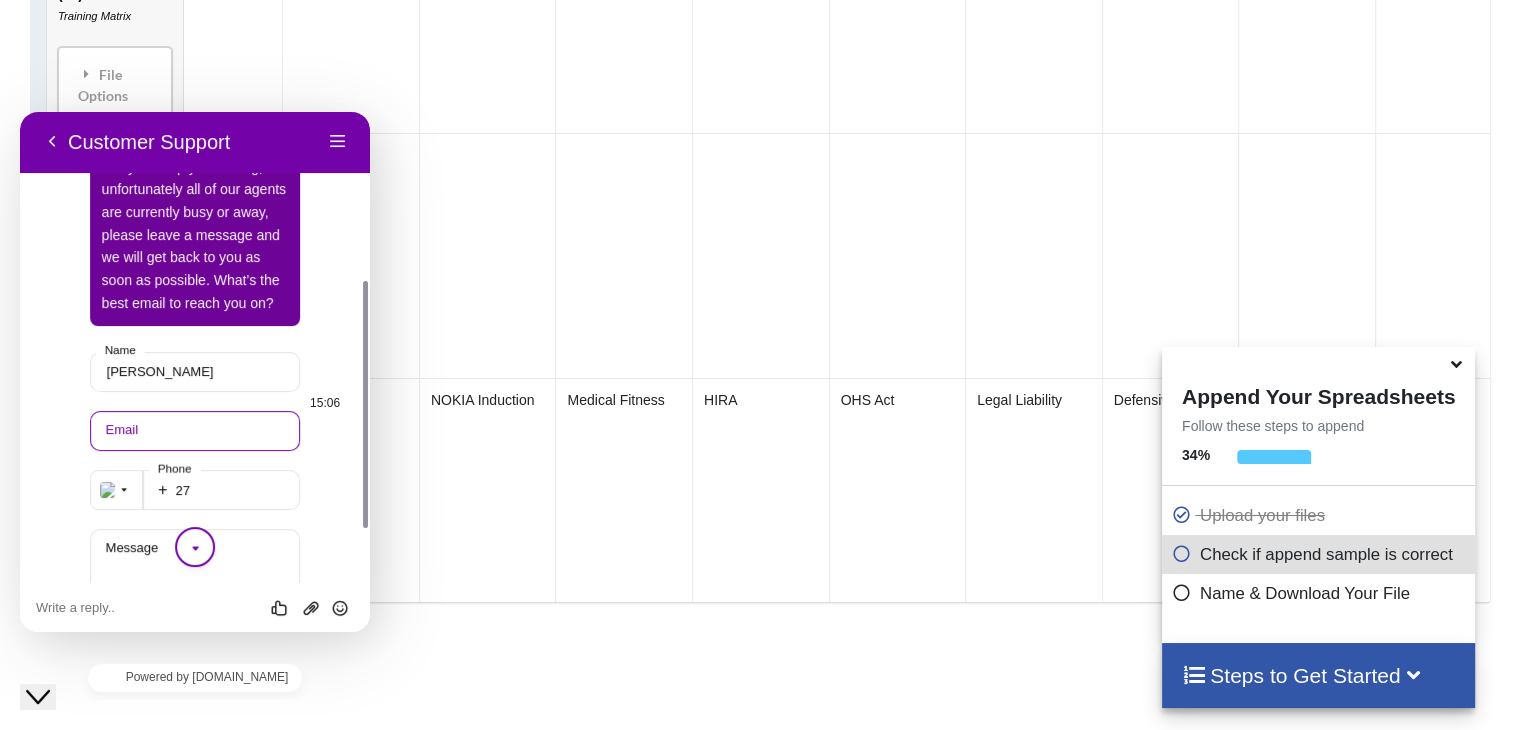 click on "Email" at bounding box center [195, 431] 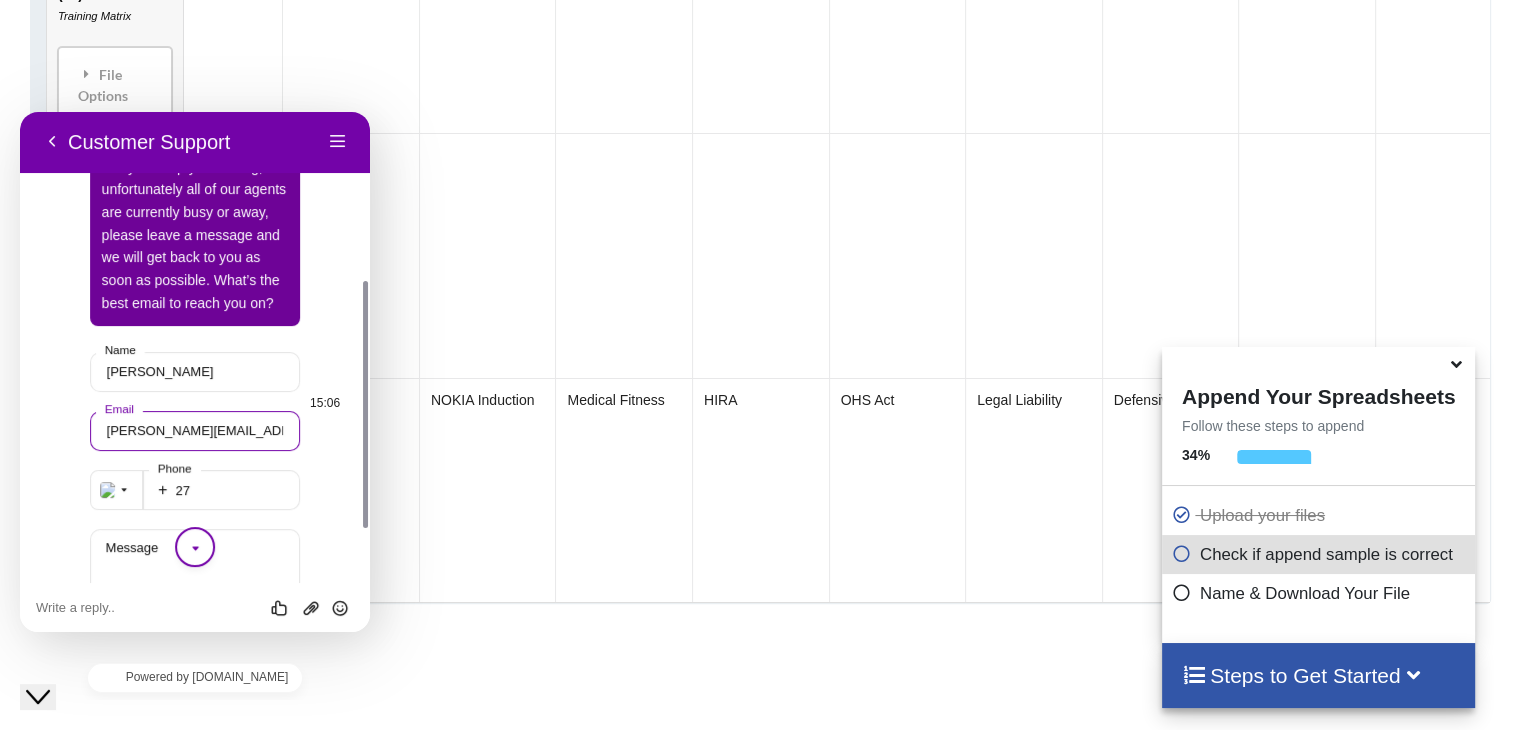 scroll, scrollTop: 419, scrollLeft: 0, axis: vertical 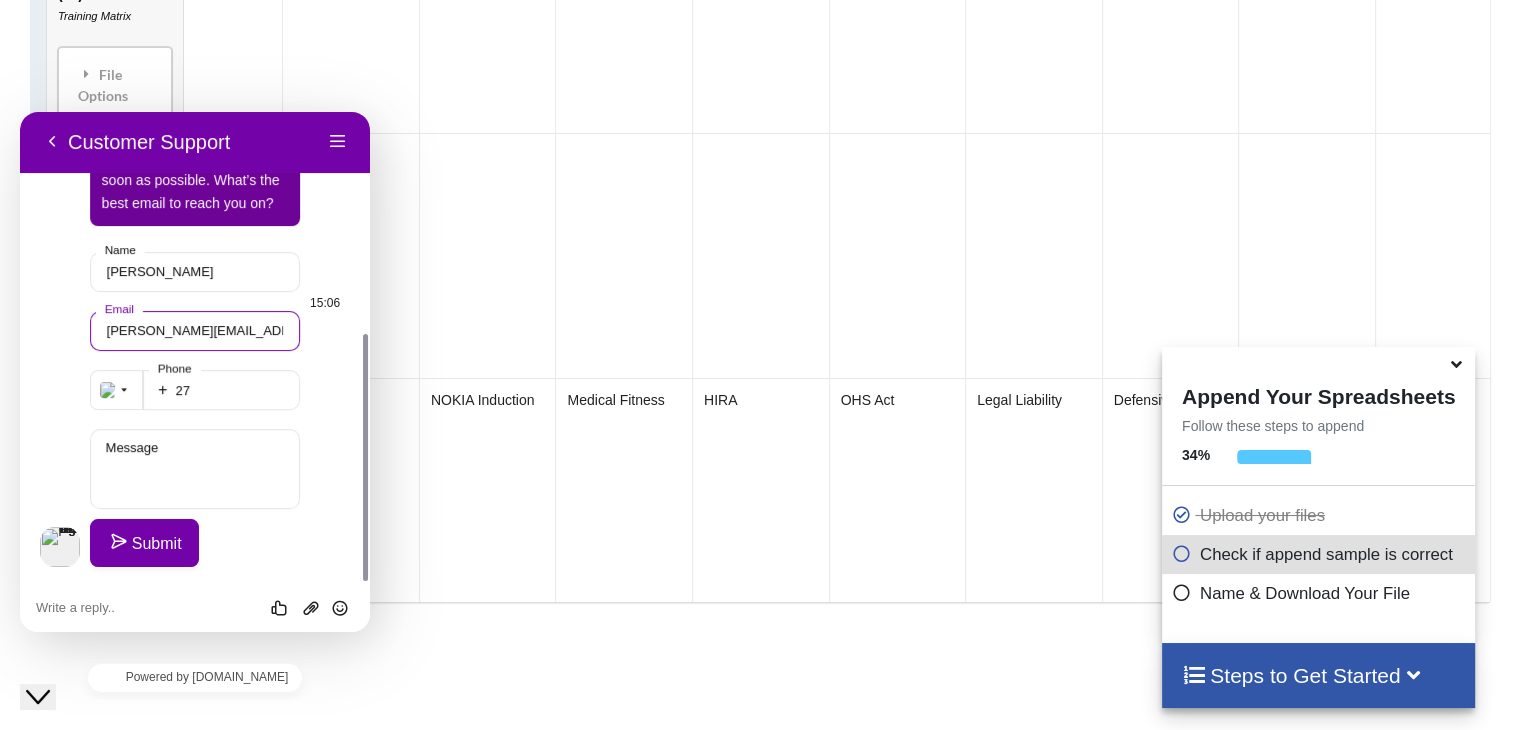 type on "[PERSON_NAME][EMAIL_ADDRESS][DOMAIN_NAME]" 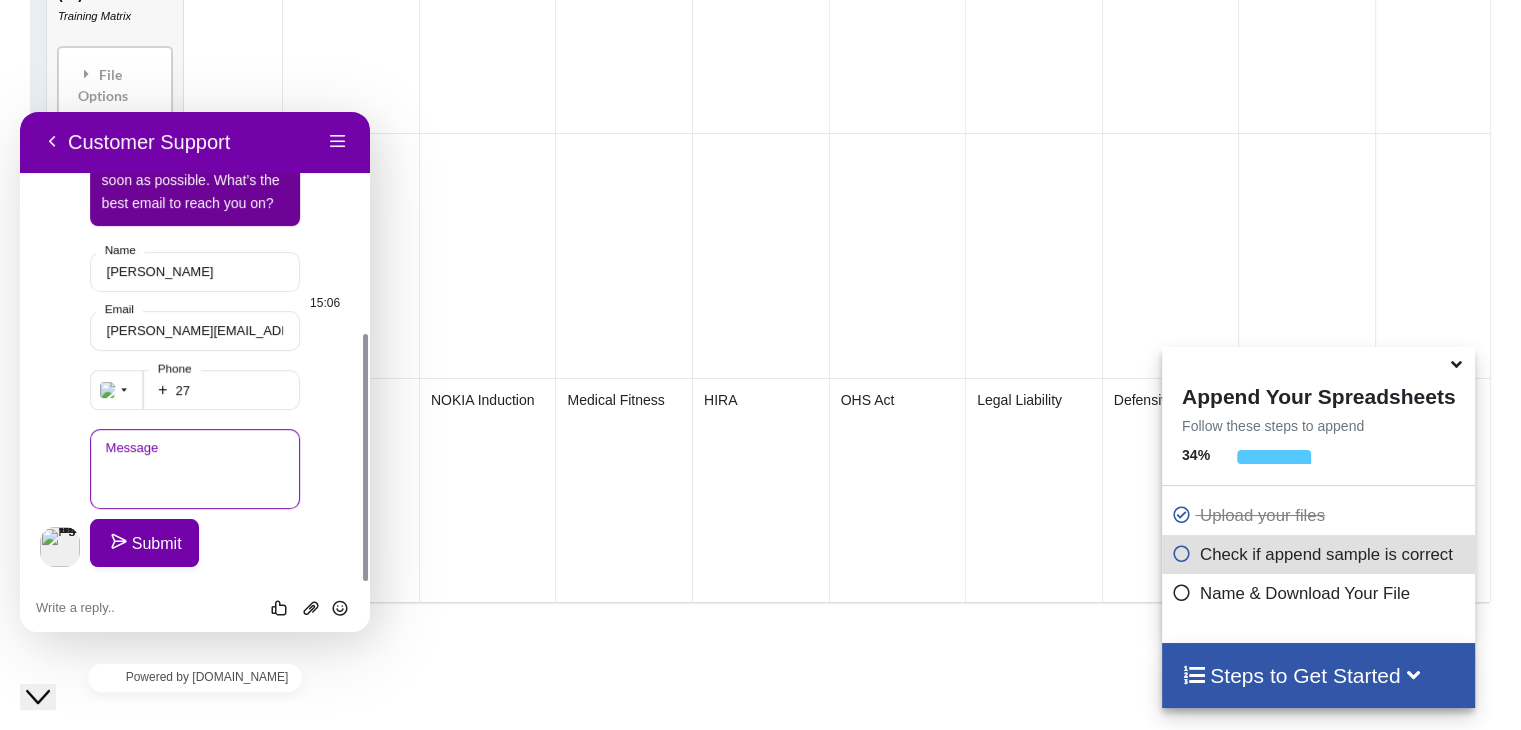 click on "Message" at bounding box center (195, 469) 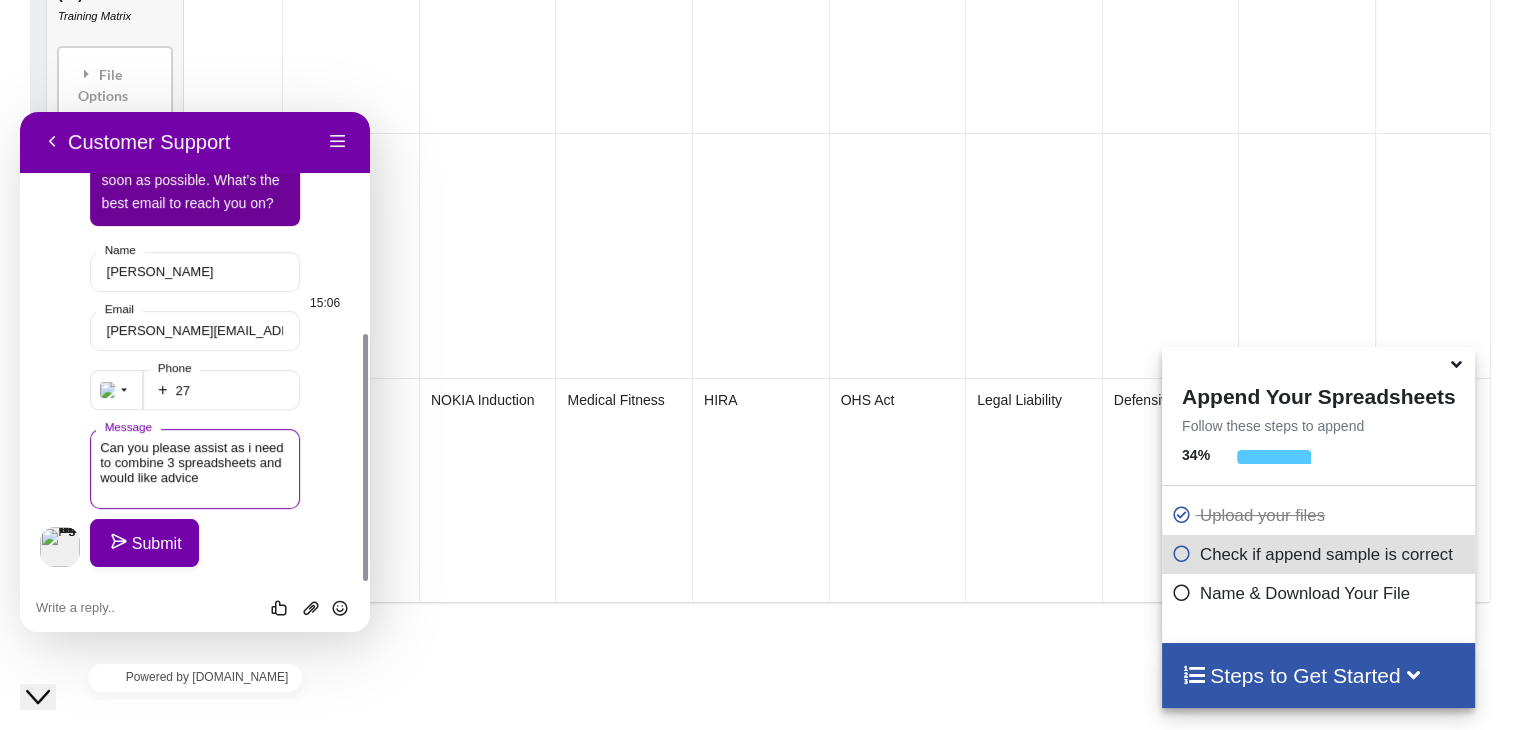 type on "Can you please assist as i need to combine 3 spreadsheets and would like advice" 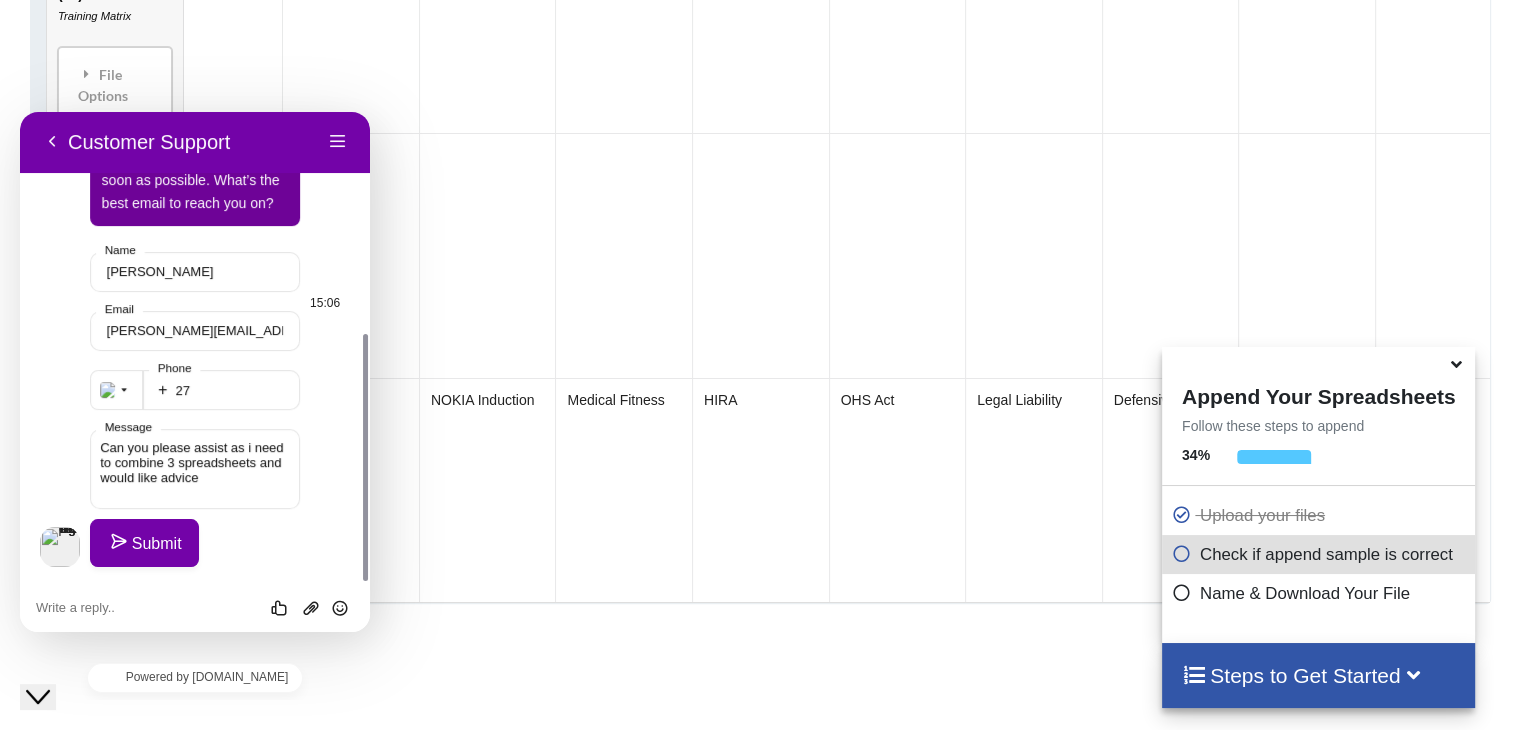 click on "Submit" at bounding box center [144, 543] 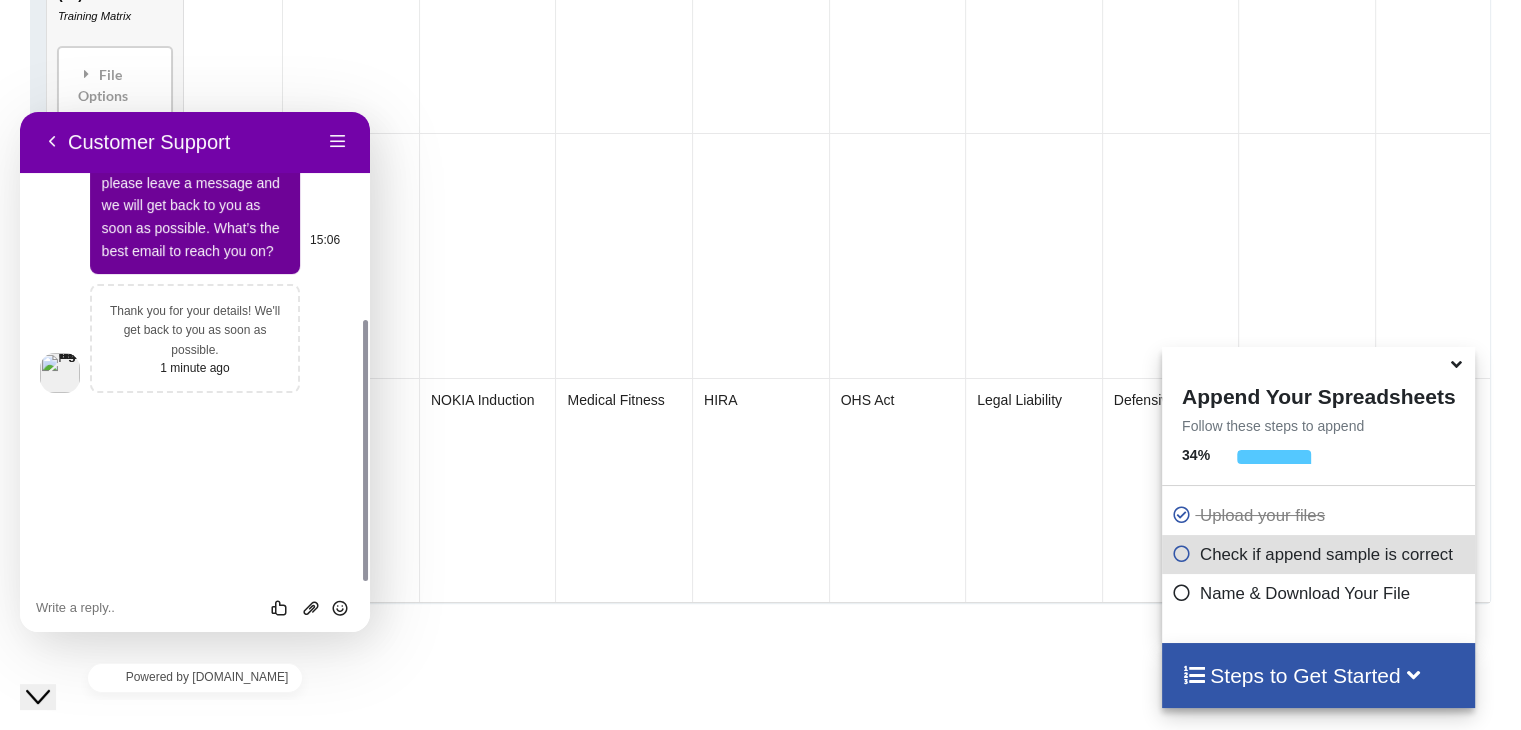 scroll, scrollTop: 198, scrollLeft: 0, axis: vertical 